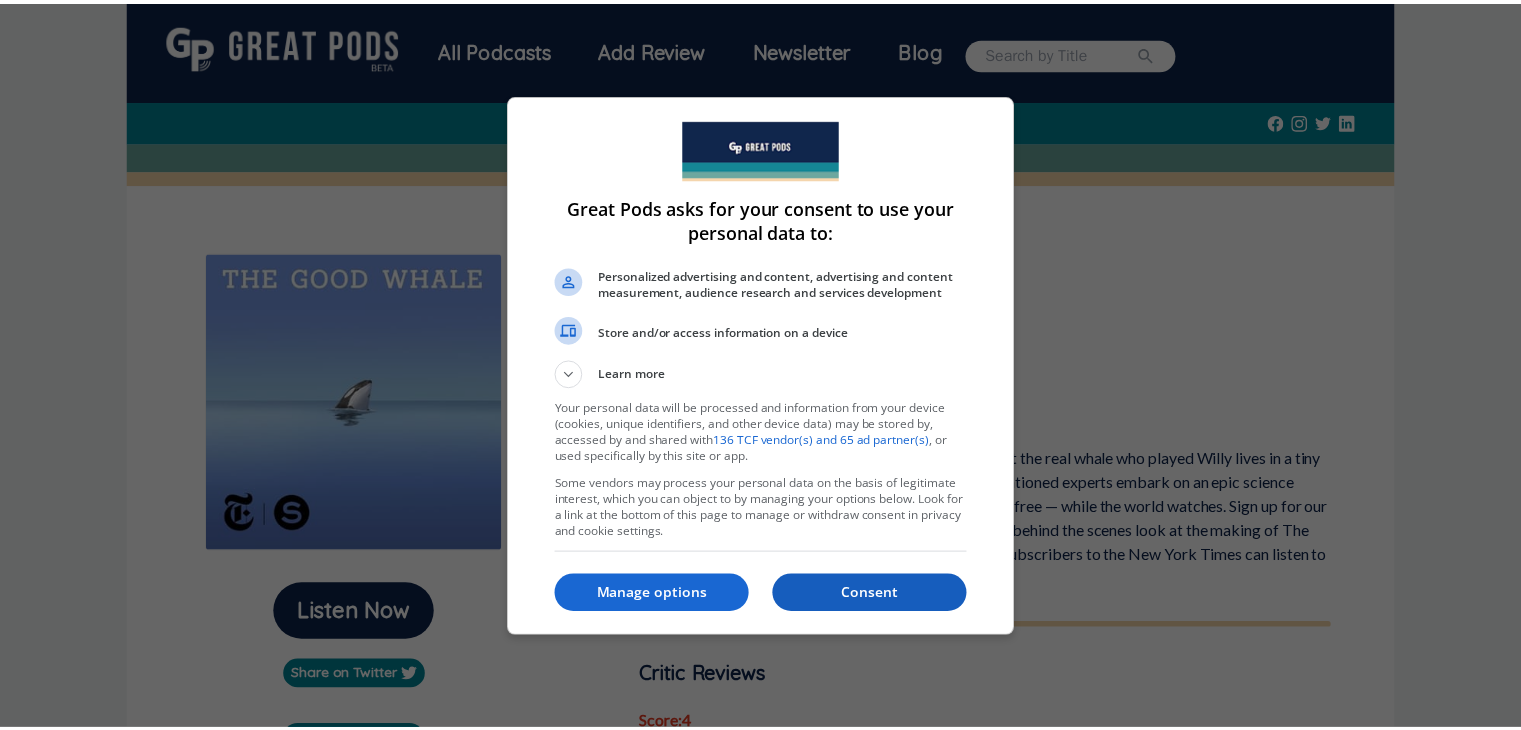 scroll, scrollTop: 1732, scrollLeft: 0, axis: vertical 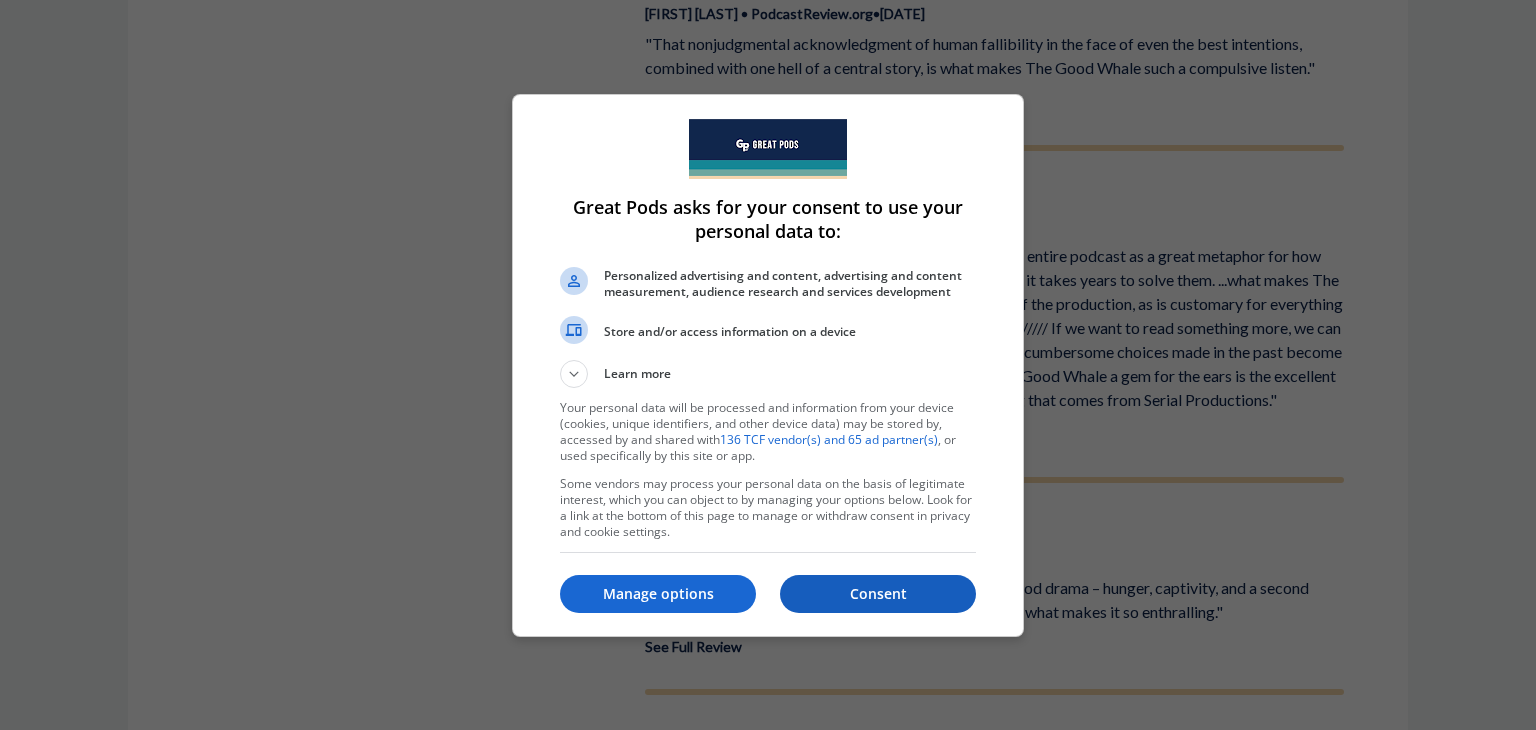 click on "Consent" at bounding box center [878, 594] 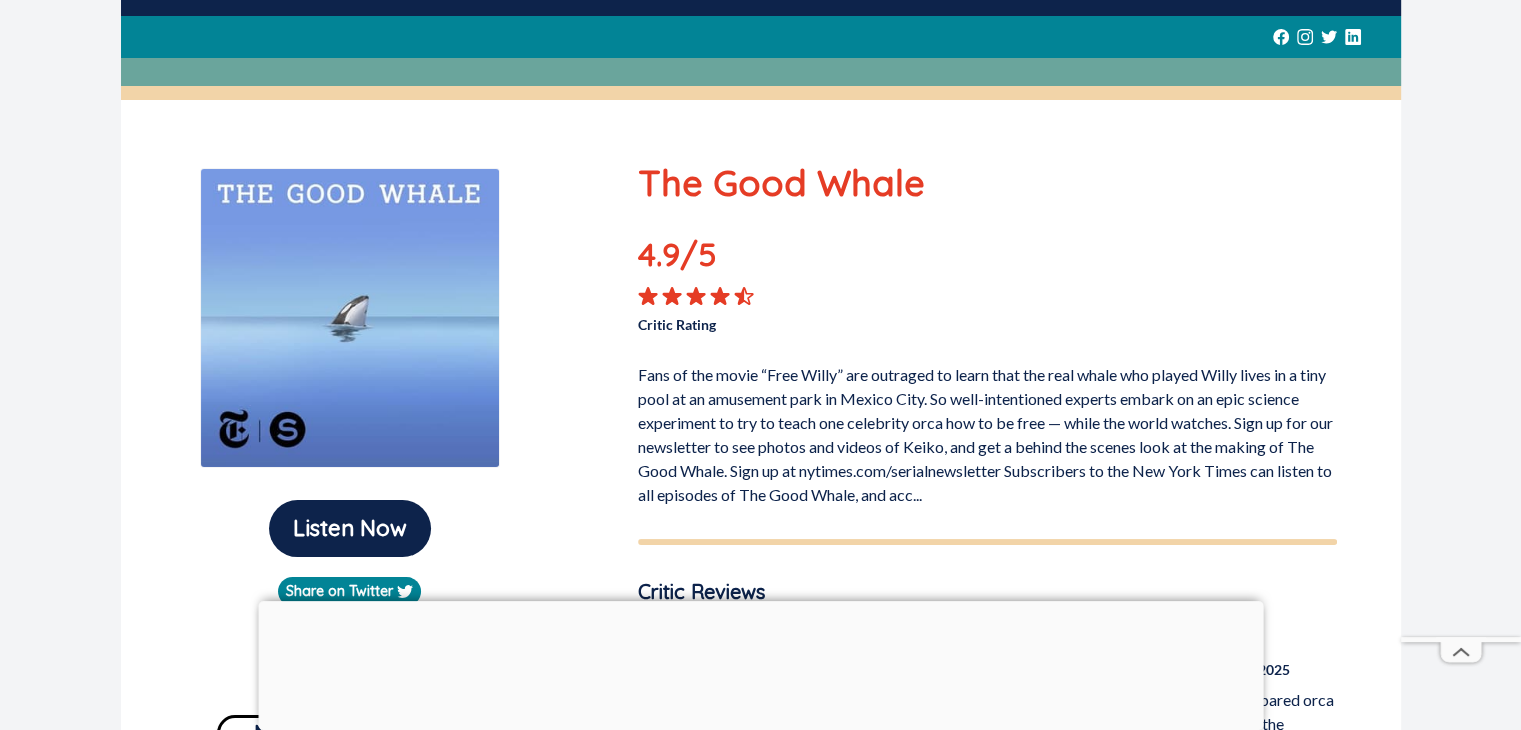 scroll, scrollTop: 80, scrollLeft: 0, axis: vertical 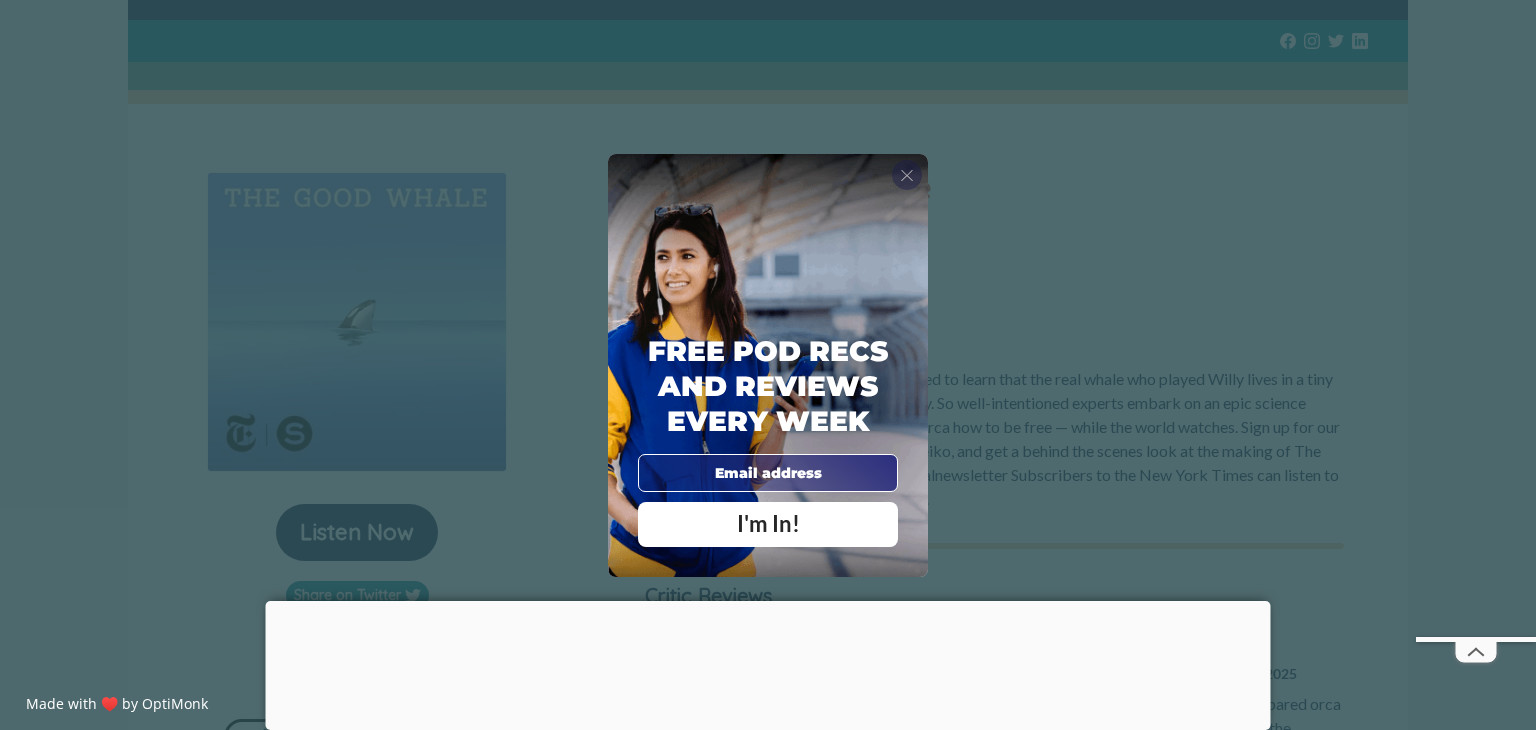 click on "X" at bounding box center (907, 174) 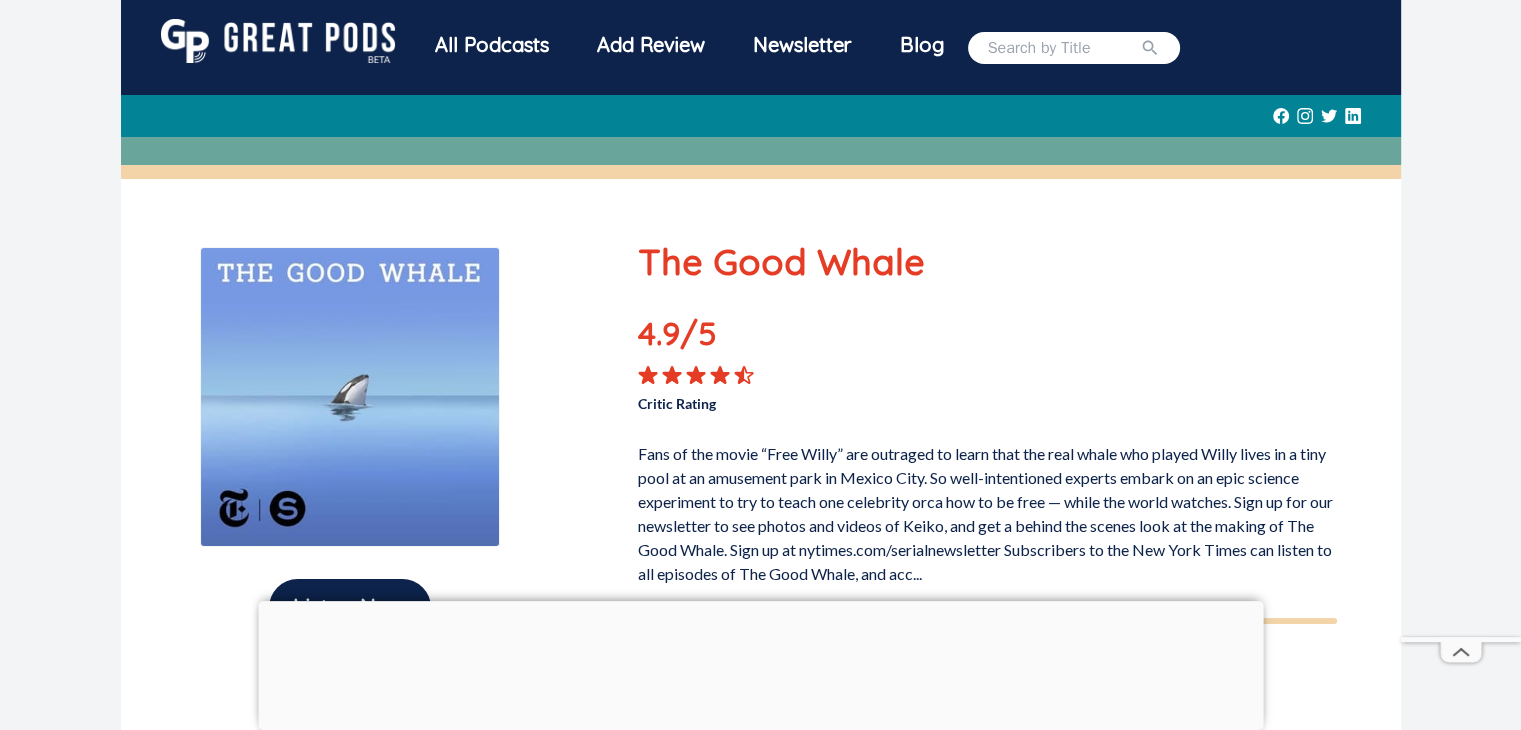 scroll, scrollTop: 0, scrollLeft: 0, axis: both 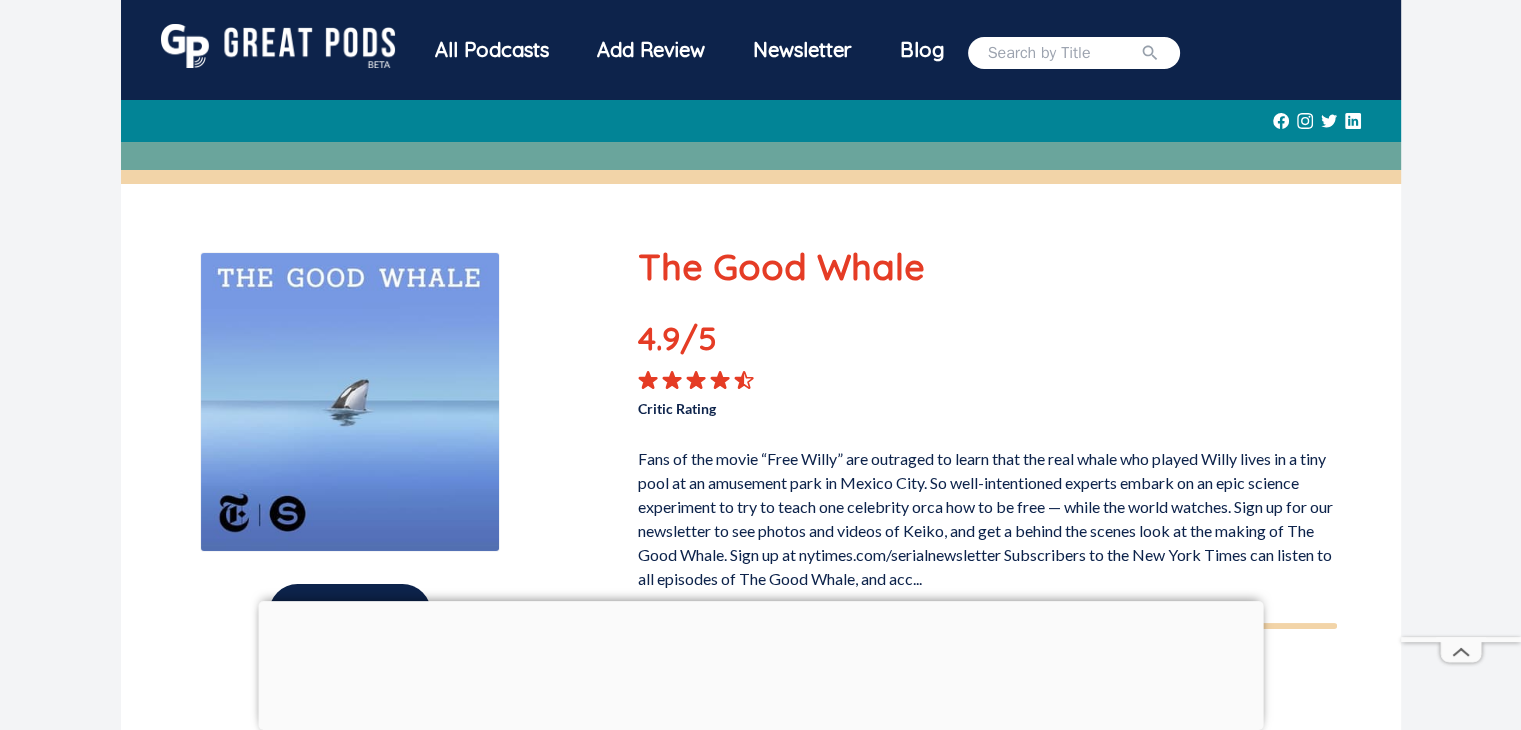 click at bounding box center (278, 46) 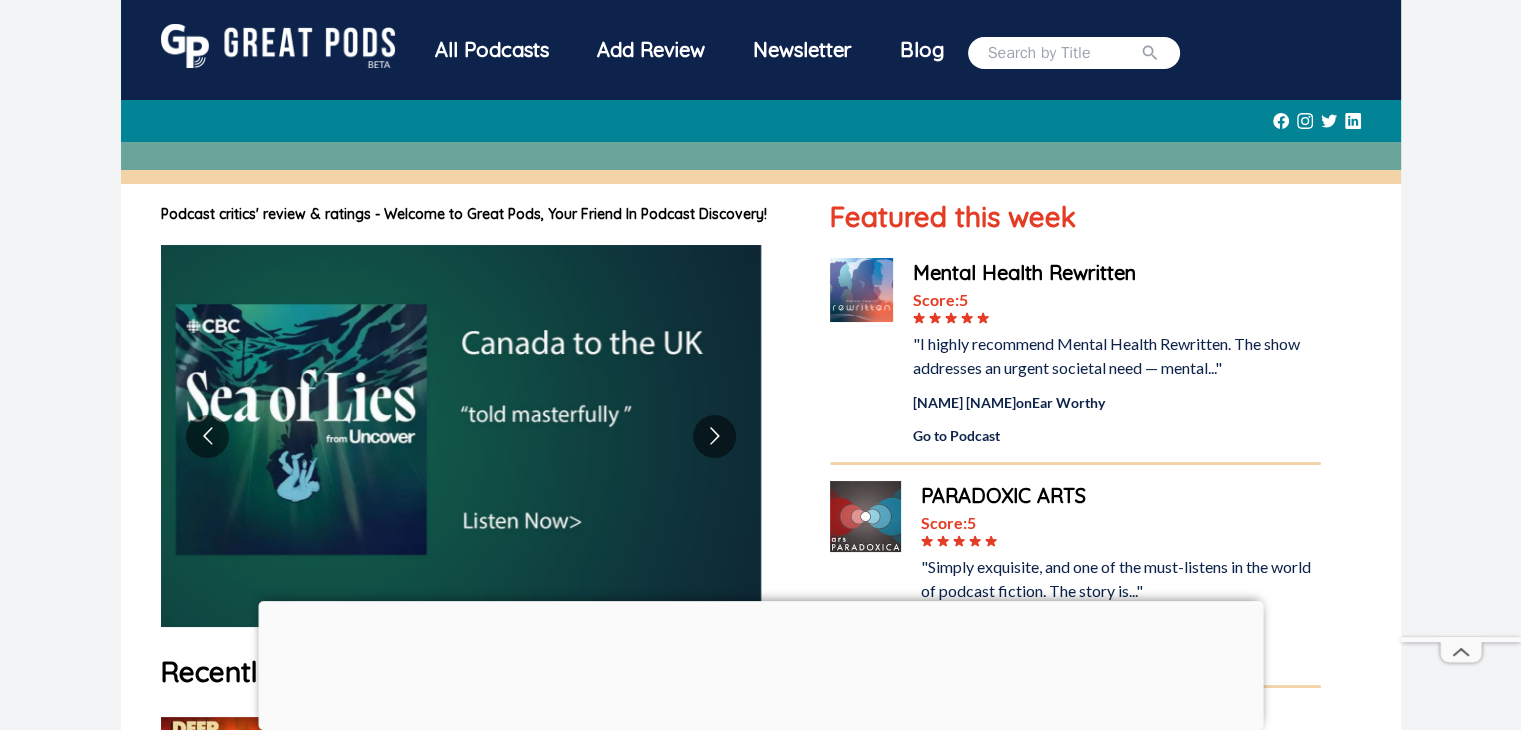 click on "All Podcasts Add Review Newsletter Blog Podcast critics' review & ratings - Welcome to Great Pods, Your Friend In Podcast Discovery! Recently Added Reviews Deep Cover The Times UK Score: 3 Read Reviews The History Podcast Catchy Newsletter Score: 5 Read Reviews Mental Health Rewritten Ear Worthy Score: 5 "I highly recommend Mental Health Rewritten. The show addresses an urgent societal need — mental..." [FIRST] [LAST] on Ear Worthy Go to Podcast PARADOXIC ARTS Score: 5 "Simply exquisite, and one of the must-listens in the world of podcast fiction. The story is..." [FIRST] [LAST] on The End Go to Podcast StoryCorps Score: 4.5 "First full episode of StoryCorps I've listened to. Heartwarming and dads and their kids. Calming..." [FIRST] [LAST] on Go to Podcast Coming Soon Hear trailers for all upcoming pods & recently new Nick Jr's Rise & Shine Coming Soon UK True Crime Podcast Just Released The Big Pitch with [FIRST] [LAST] Just Released The Wargame" at bounding box center [760, 803] 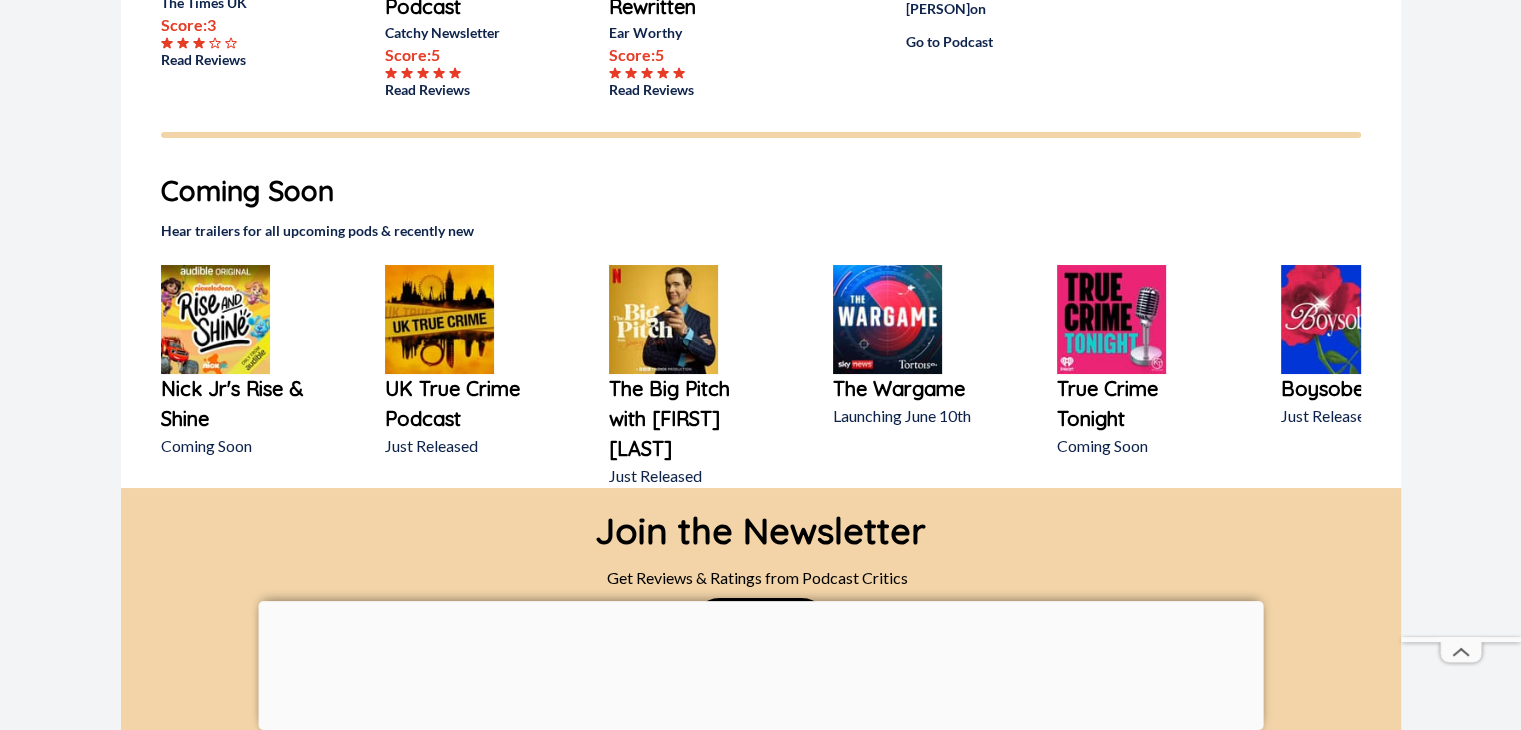scroll, scrollTop: 880, scrollLeft: 0, axis: vertical 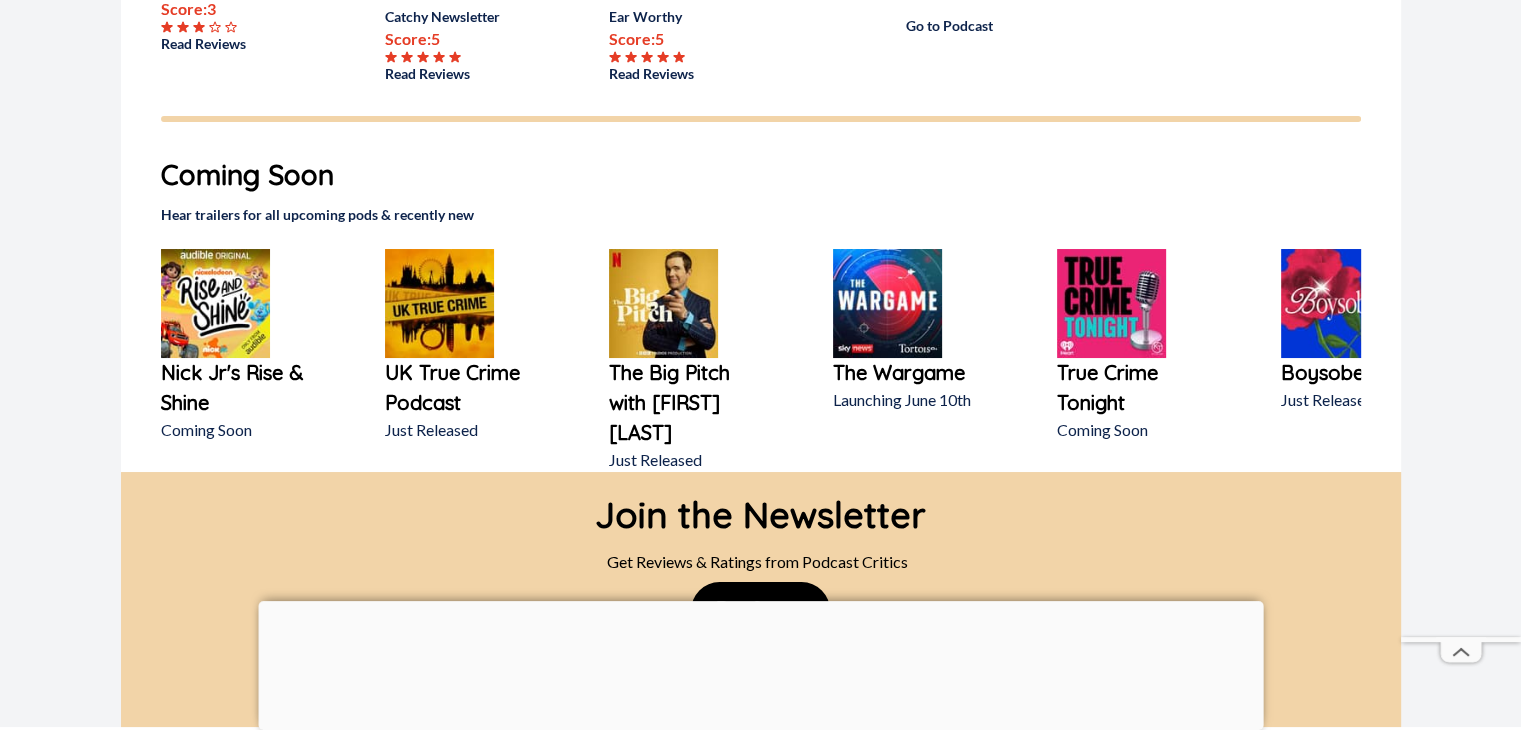 click at bounding box center (663, 303) 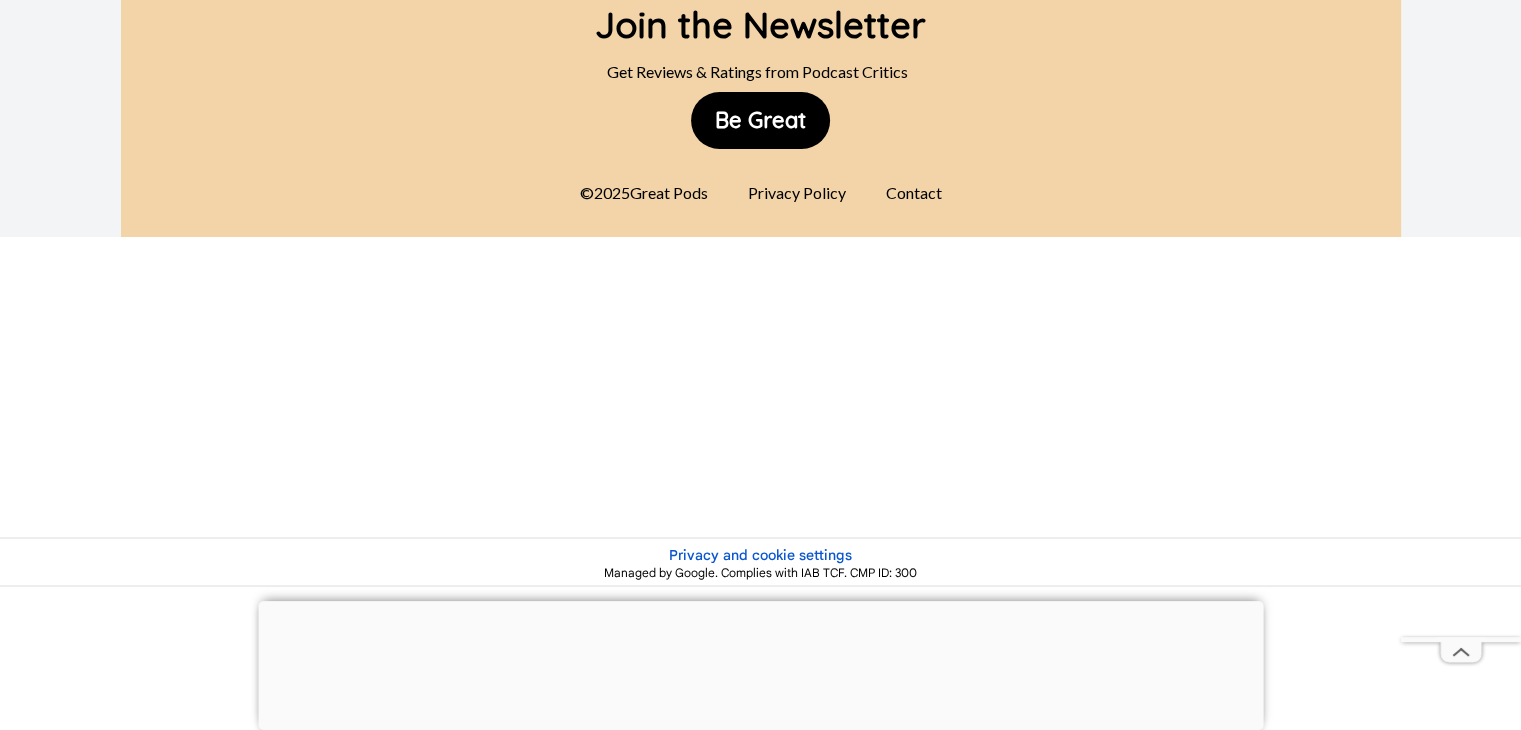 scroll, scrollTop: 0, scrollLeft: 0, axis: both 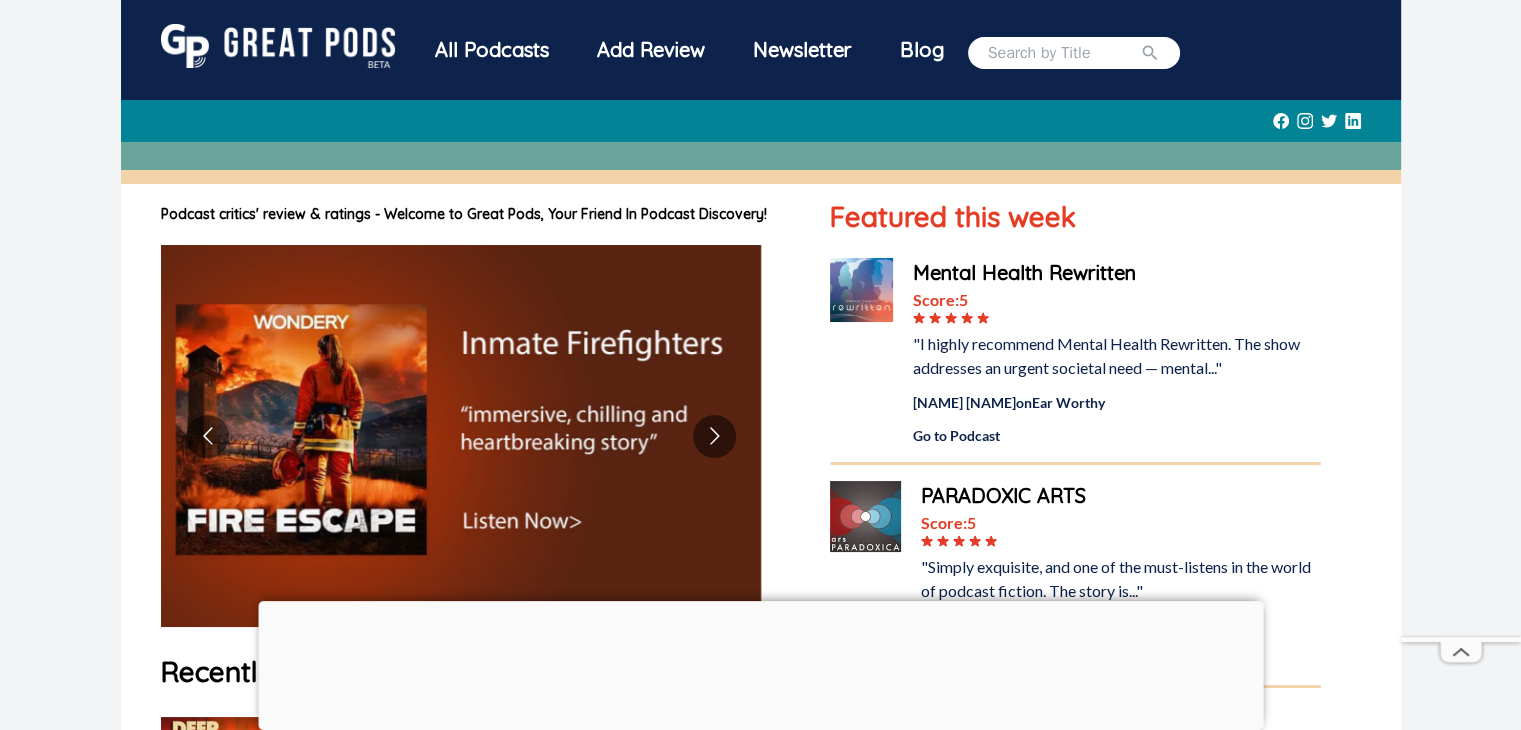 click on "All Podcasts" at bounding box center (492, 49) 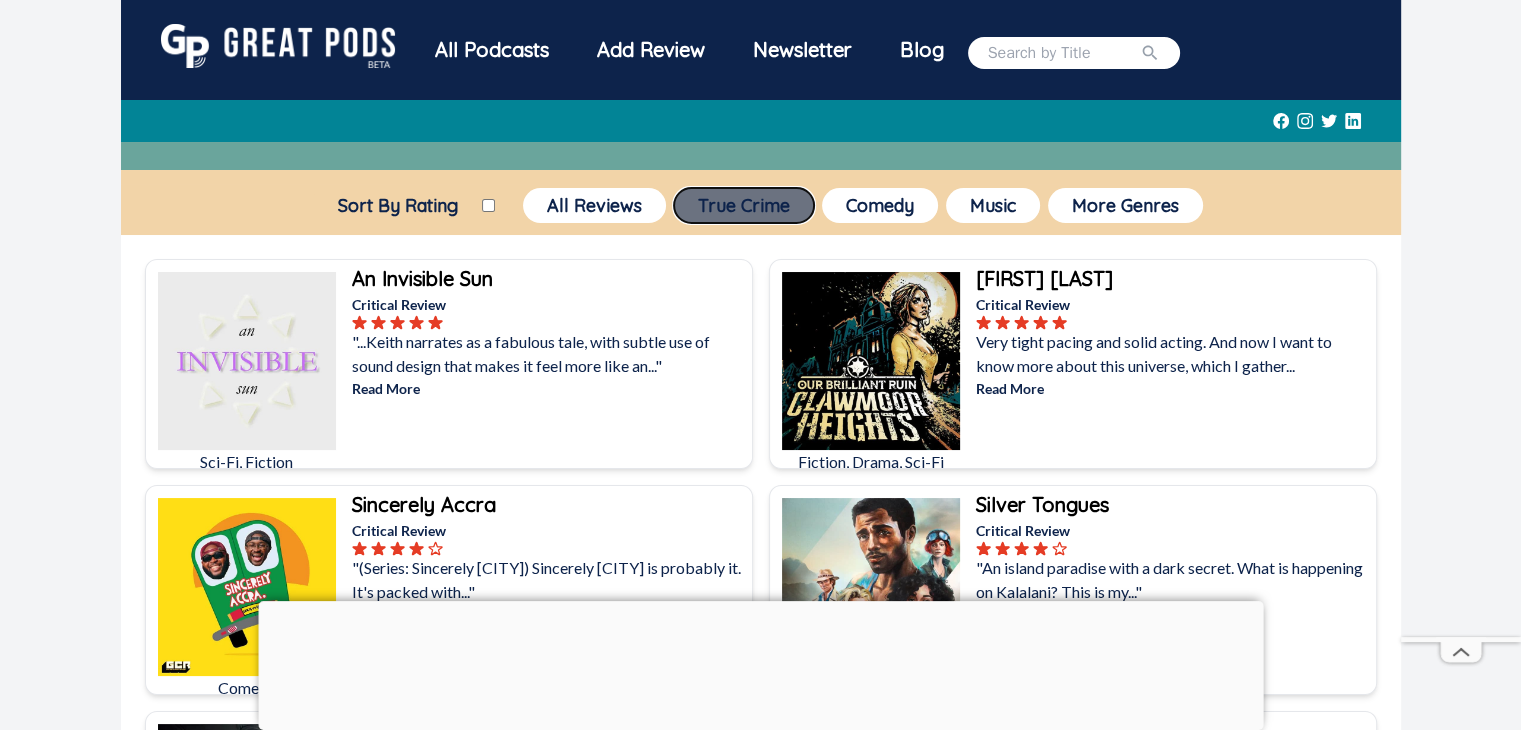 click on "True Crime" at bounding box center (744, 205) 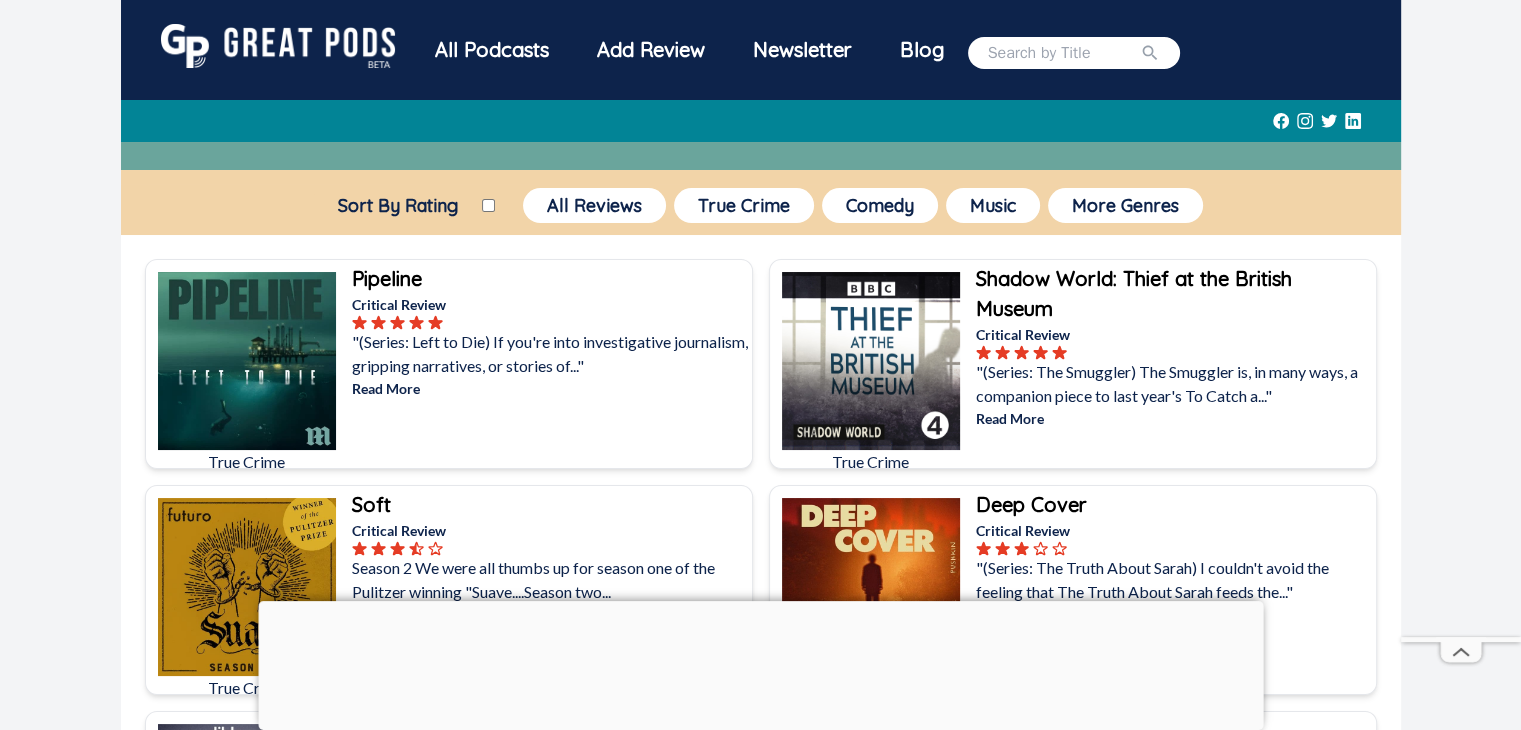 click on "Sort By Rating" at bounding box center [488, 205] 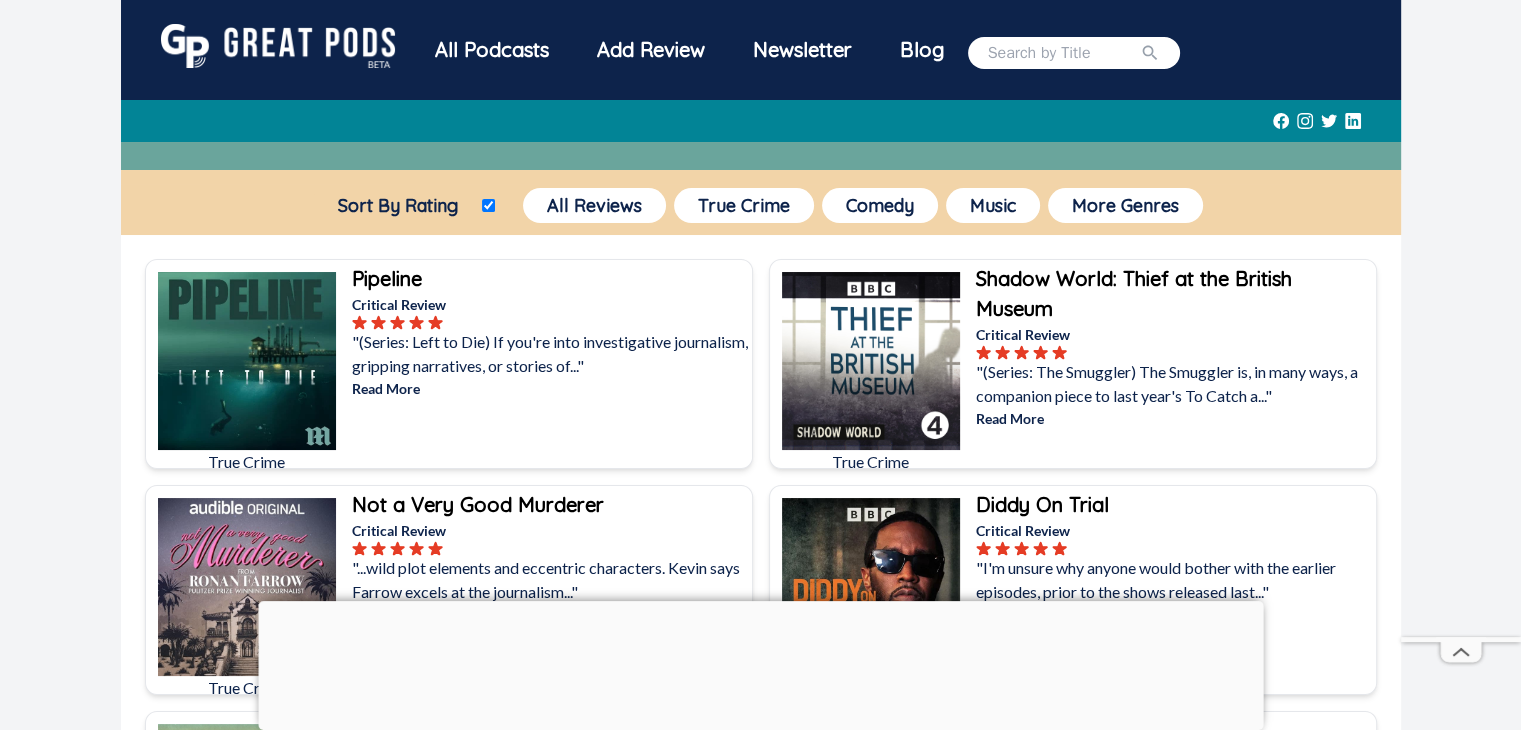 click on "All Podcasts Add Review Newsletter Blog Sort By Rating All Reviews True Crime Comedy Music More Genres True Crime Pipeline Critical Review "(Series: Left to Die) If you're into investigative journalism, gripping narratives, or stories of..." Read More True Crime Shadow World: Thief at the British Museum Critical Review "(Series: The Smuggler) The Smuggler is, in many ways, a companion piece to last year's To Catch a..." Read More True Crime Not a Very Good Murderer Critical Review "...wild plot elements and eccentric characters. [FIRST] says [LAST] excels at the journalism..." Read More True Crime Diddy On Trial Critical Review "I'm unsure why anyone would bother with the earlier episodes, prior to the shows released last..." Read More True Crime Bone Valley Critical Review "(Season 2) [FIRST] said [LAST] is one of only a handful of writers who can create such..." Read More True Crime Blood Vines Critical Review Read More True Crime Aftermath: Hunt for the Anthrax Killer Critical Review Read More [FIRST]" at bounding box center [760, 5911] 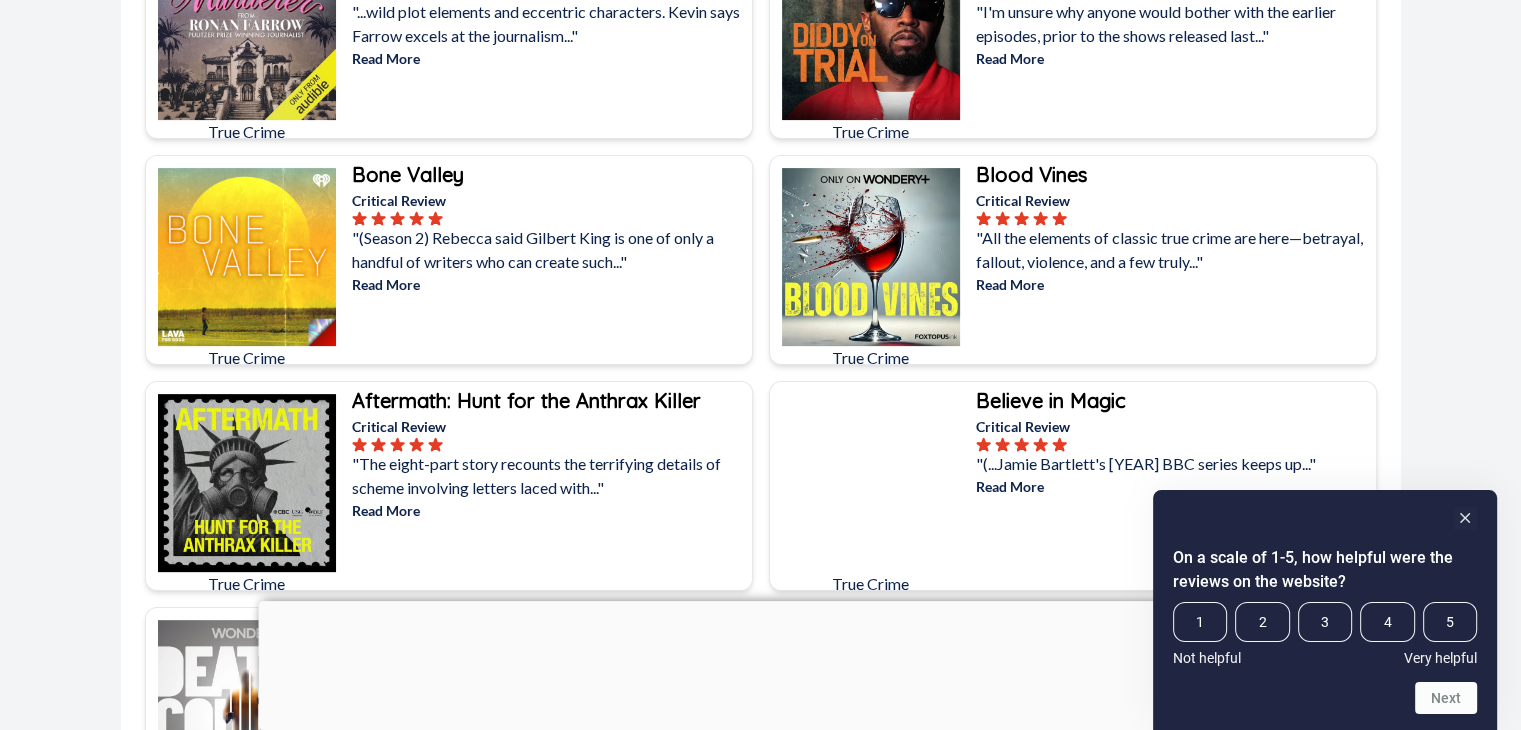 scroll, scrollTop: 560, scrollLeft: 0, axis: vertical 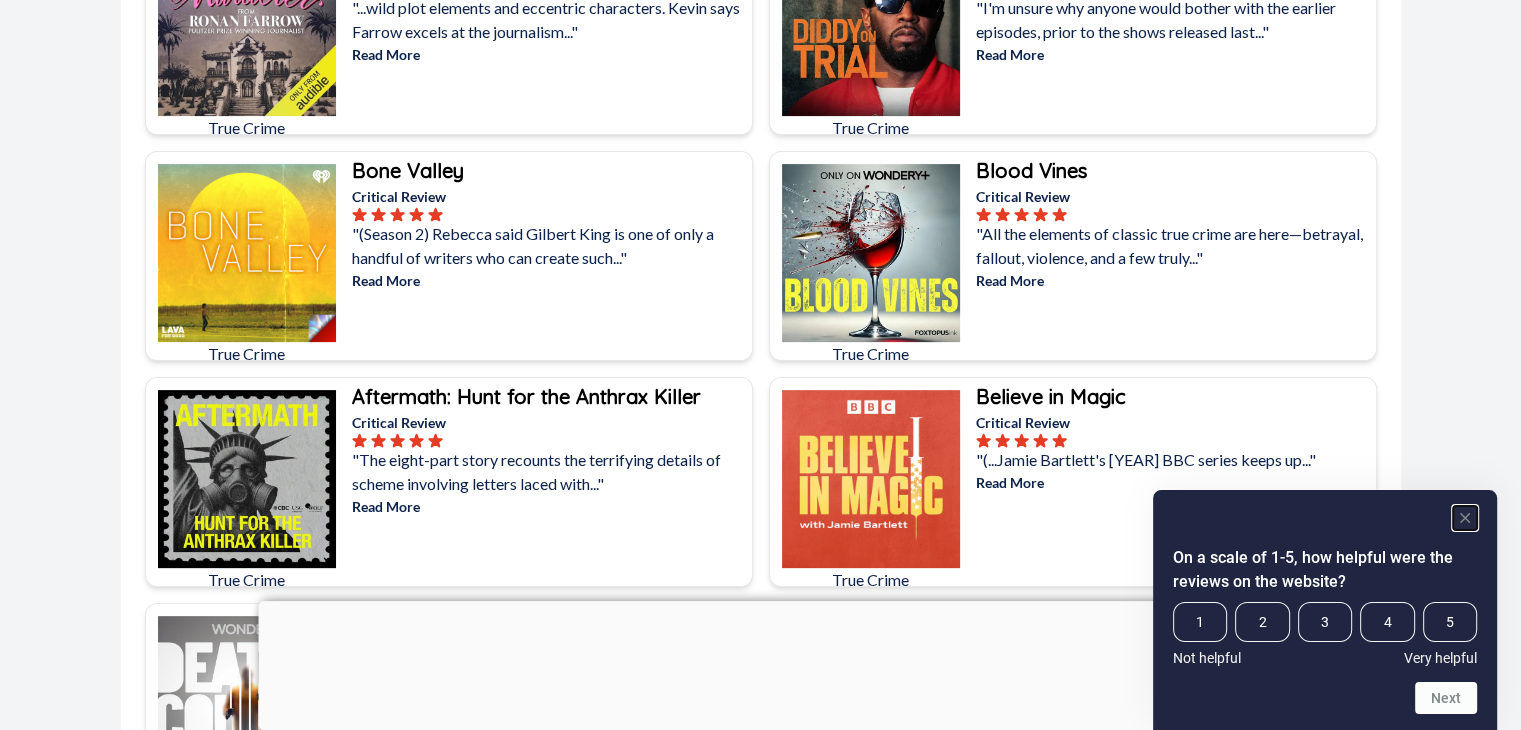 click at bounding box center [1465, 518] 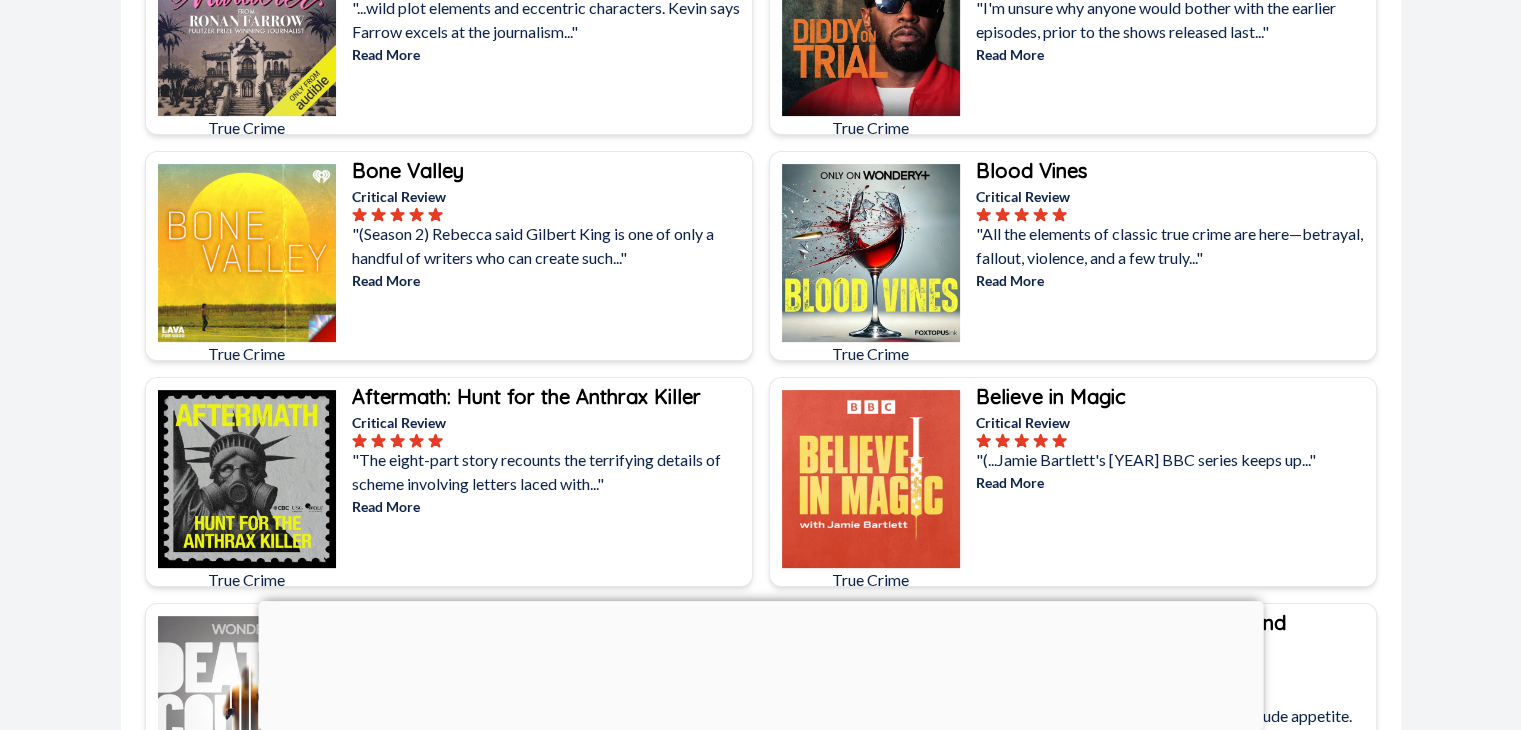 click on "All Podcasts Add Review Newsletter Blog Sort By Rating All Reviews True Crime Comedy Music More Genres True Crime Pipeline Critical Review "(Series: Left to Die) If you're into investigative journalism, gripping narratives, or stories of..." Read More True Crime Shadow World: Thief at the British Museum Critical Review "(Series: The Smuggler) The Smuggler is, in many ways, a companion piece to last year's To Catch a..." Read More True Crime Not a Very Good Murderer Critical Review "...wild plot elements and eccentric characters. [FIRST] says [LAST] excels at the journalism..." Read More True Crime Diddy On Trial Critical Review "I'm unsure why anyone would bother with the earlier episodes, prior to the shows released last..." Read More True Crime Bone Valley Critical Review "(Season 2) [FIRST] said [LAST] is one of only a handful of writers who can create such..." Read More True Crime Blood Vines Critical Review Read More True Crime Aftermath: Hunt for the Anthrax Killer Critical Review Read More [FIRST]" at bounding box center [760, 5351] 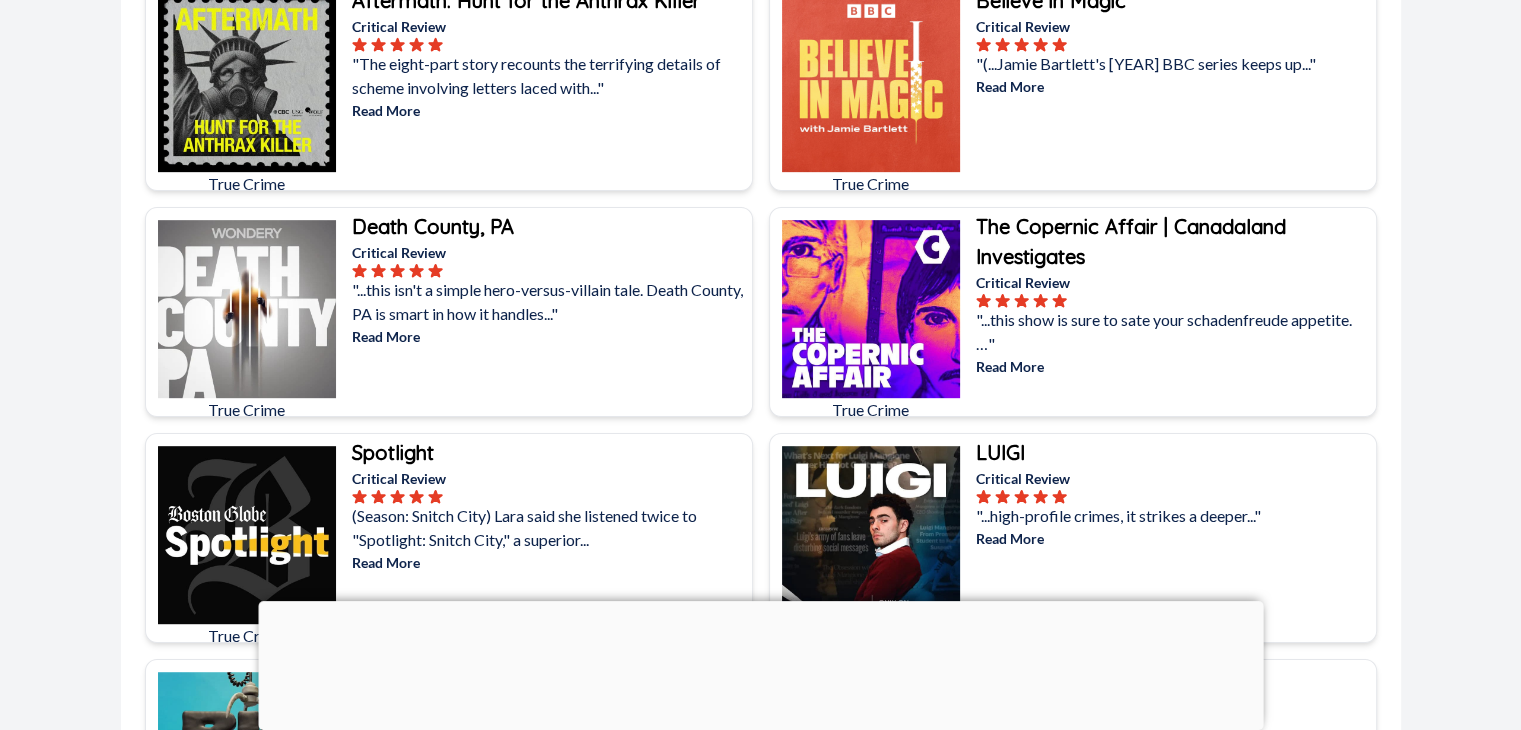 scroll, scrollTop: 960, scrollLeft: 0, axis: vertical 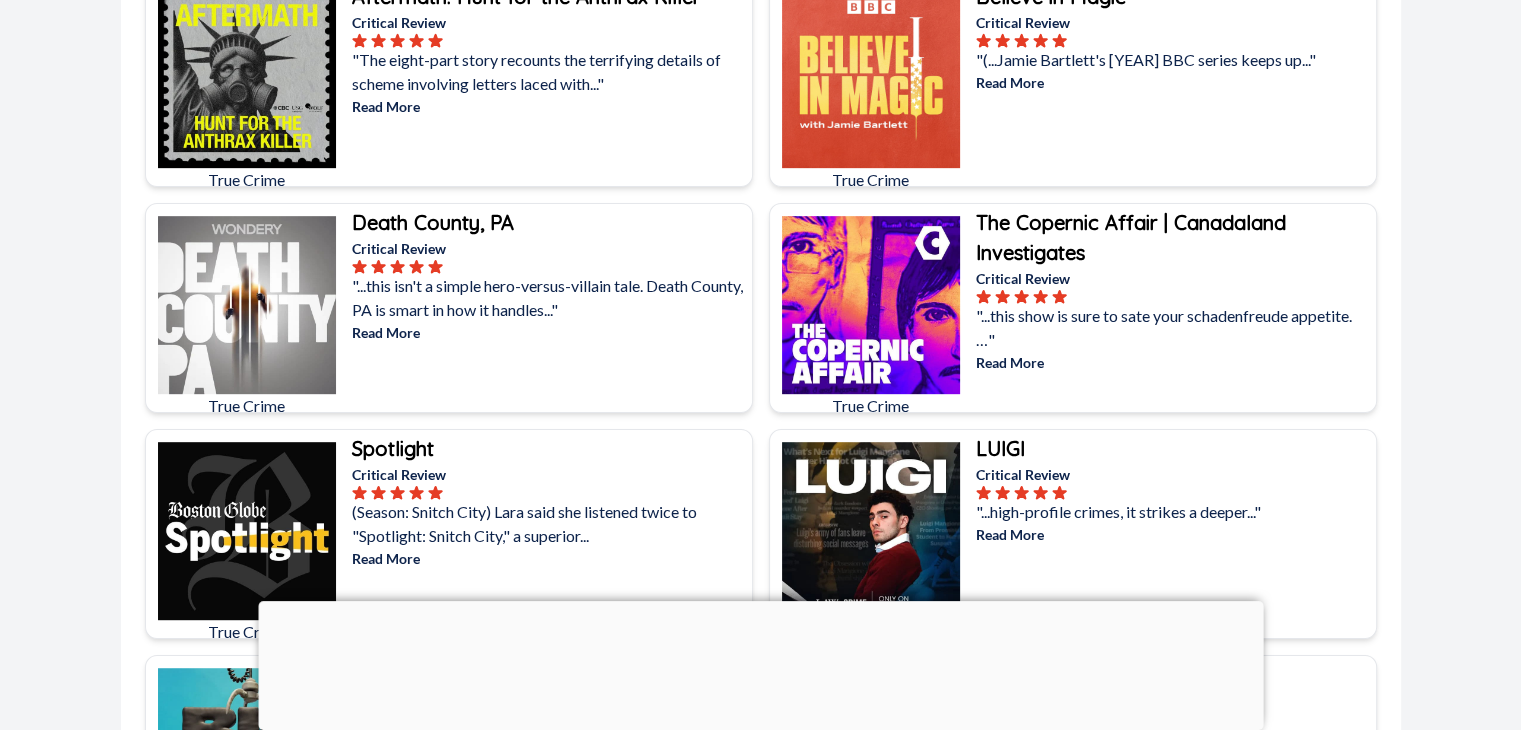 click on "Read More" at bounding box center [550, 332] 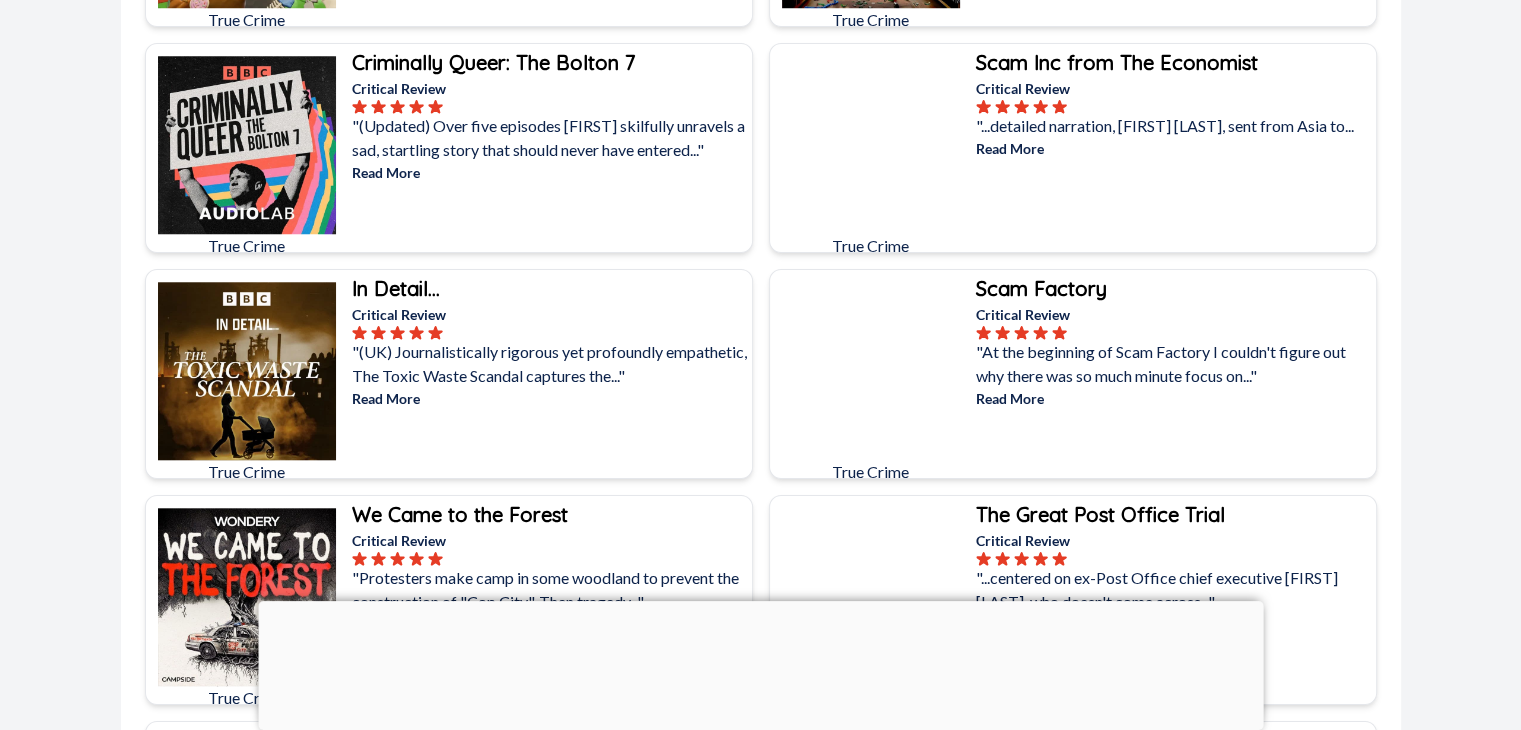 scroll, scrollTop: 1800, scrollLeft: 0, axis: vertical 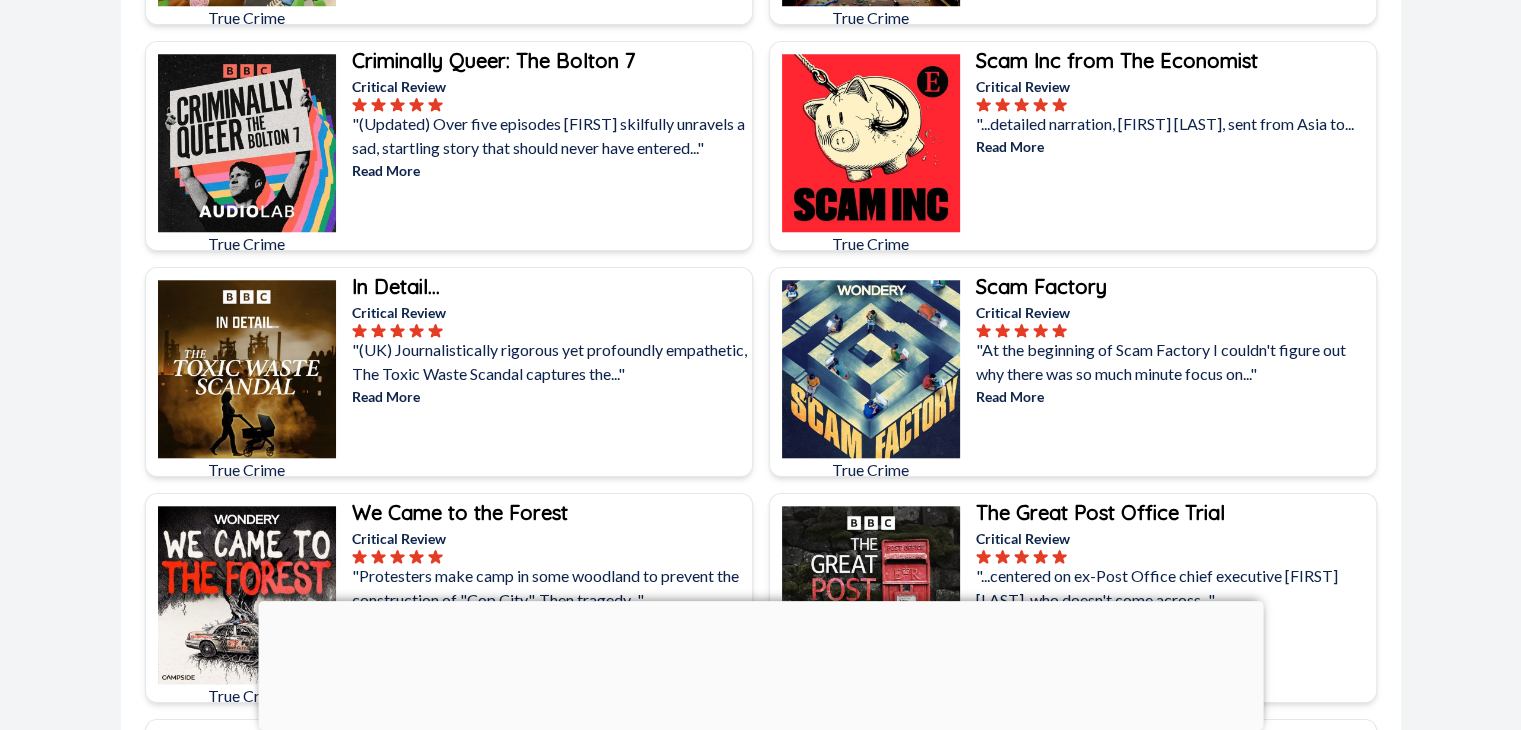 click on "Read More" at bounding box center (1174, 396) 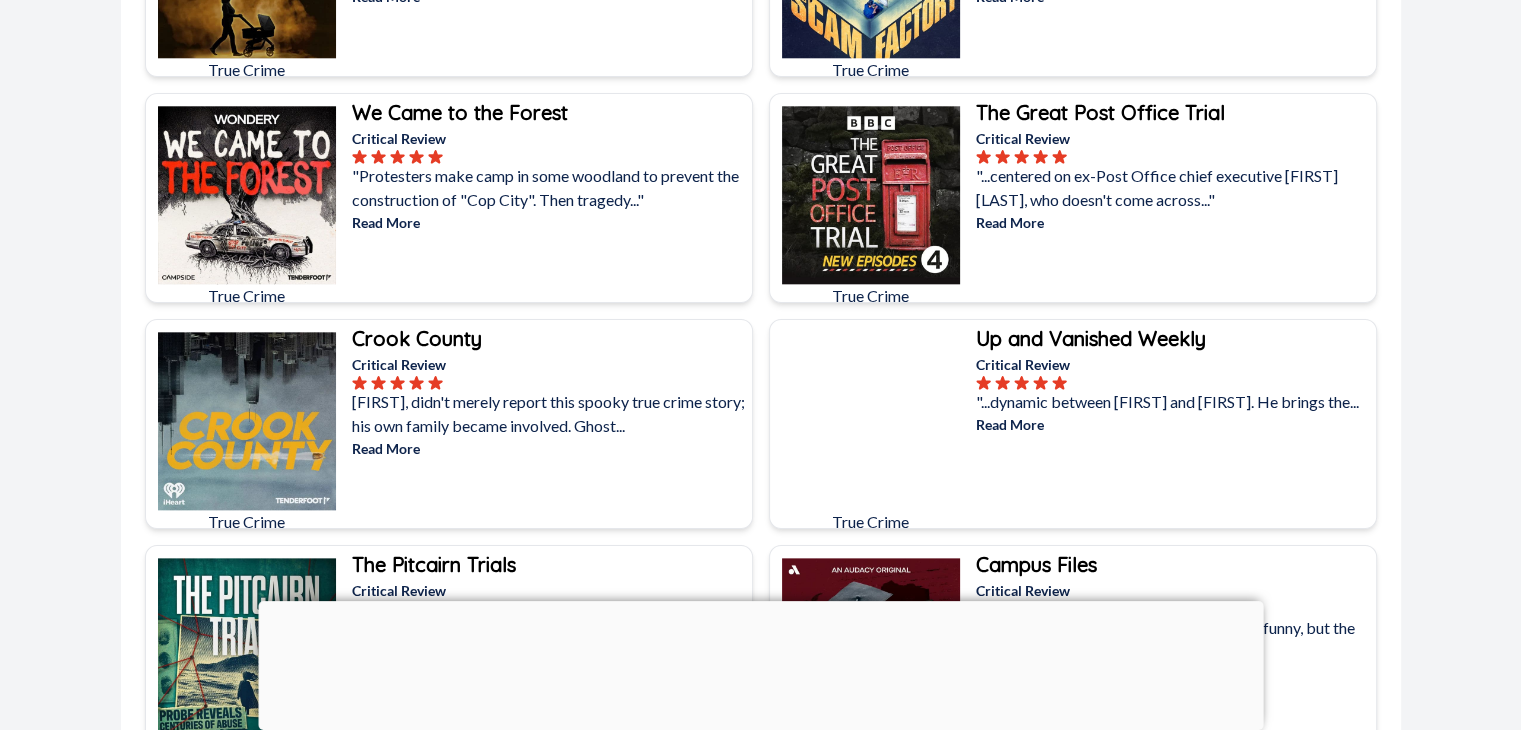 scroll, scrollTop: 2240, scrollLeft: 0, axis: vertical 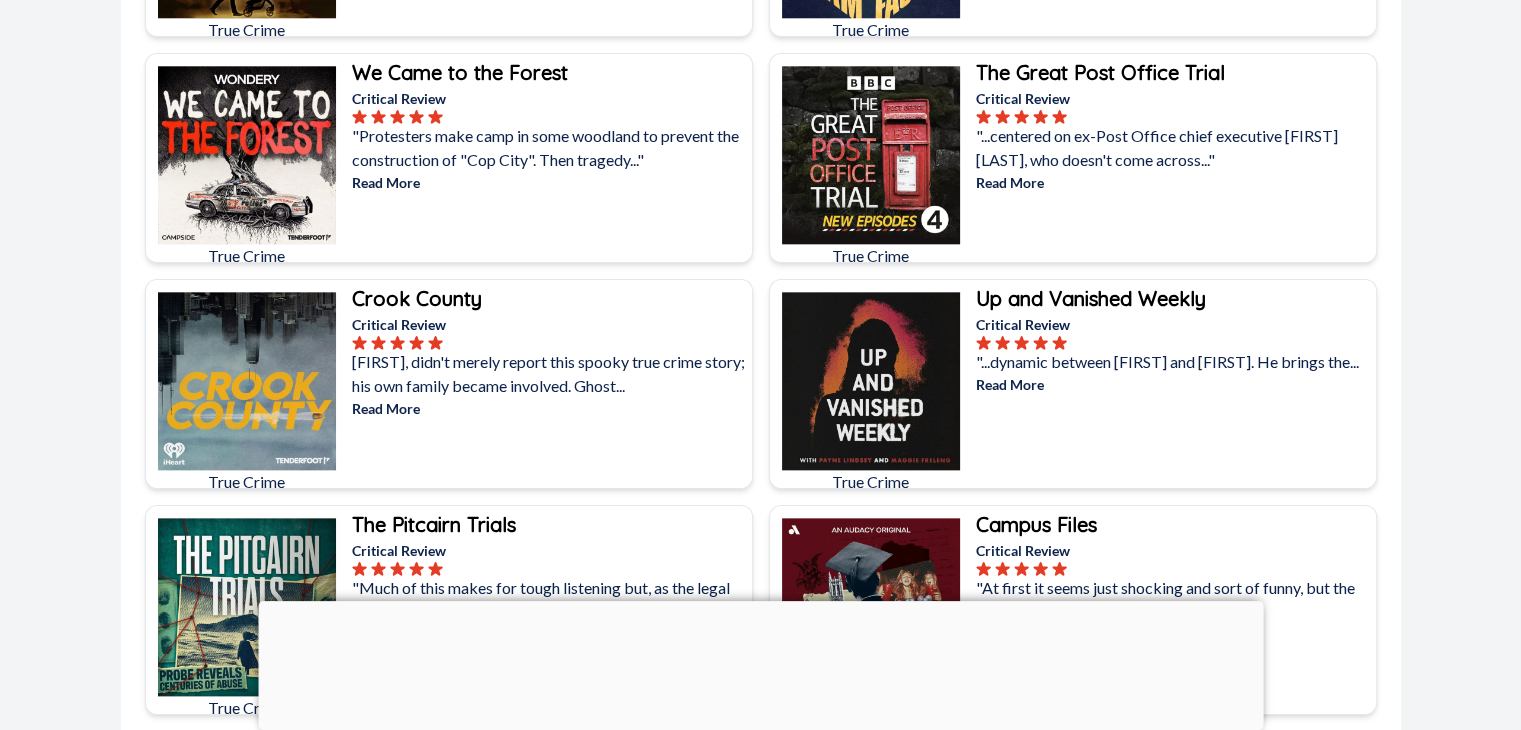 click on ""Protesters make camp in some woodland to prevent the construction of "Cop City". Then tragedy..."" at bounding box center (545, 147) 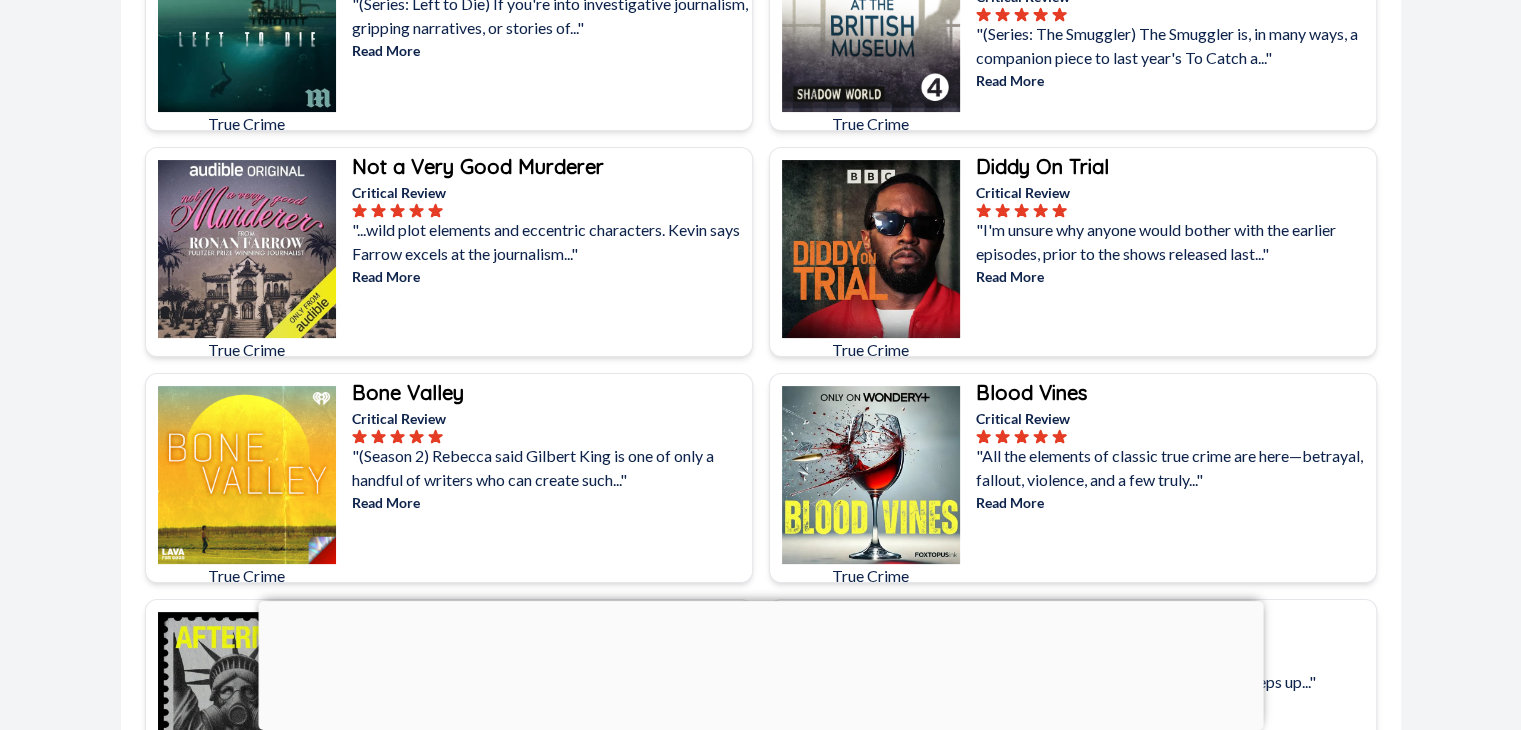 scroll, scrollTop: 0, scrollLeft: 0, axis: both 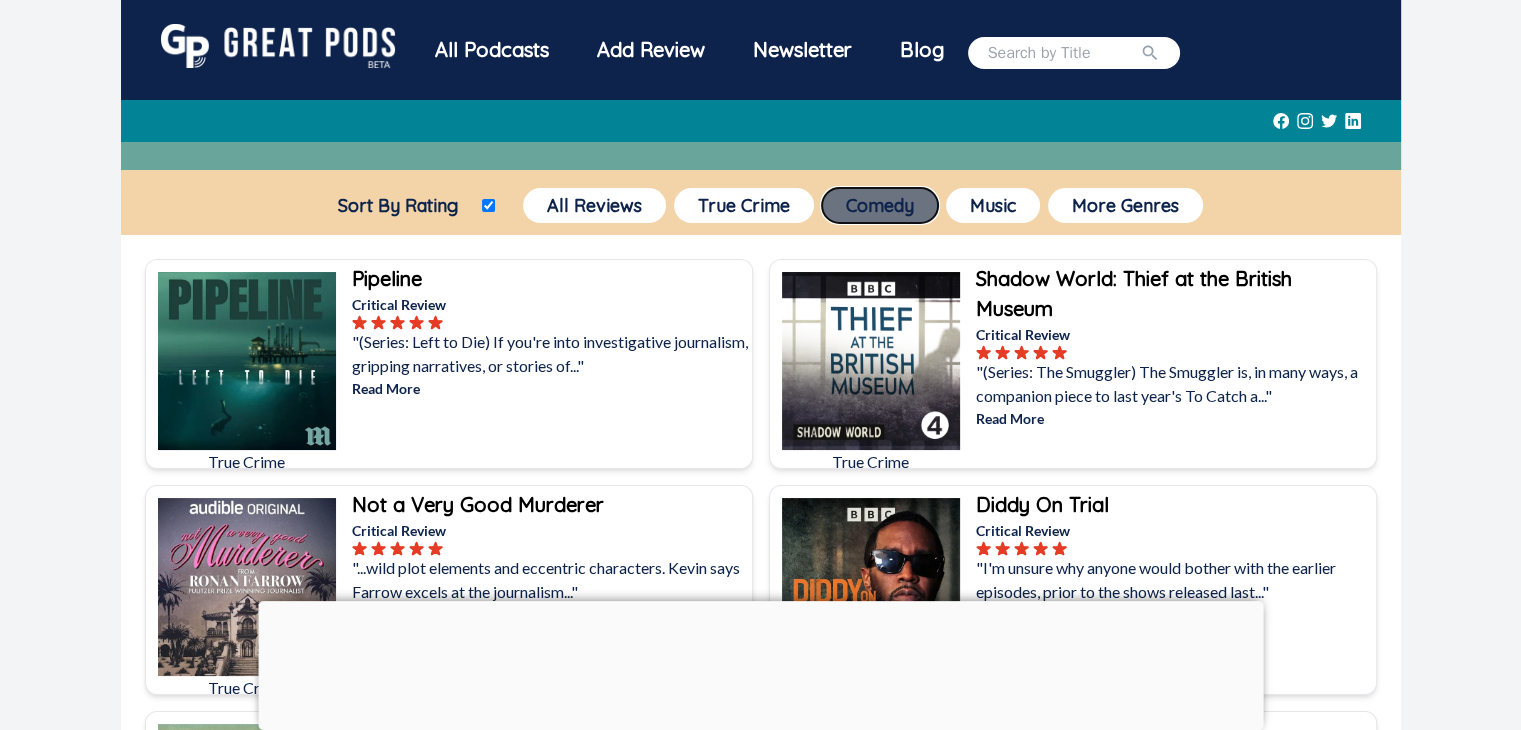 click on "Comedy" at bounding box center [880, 205] 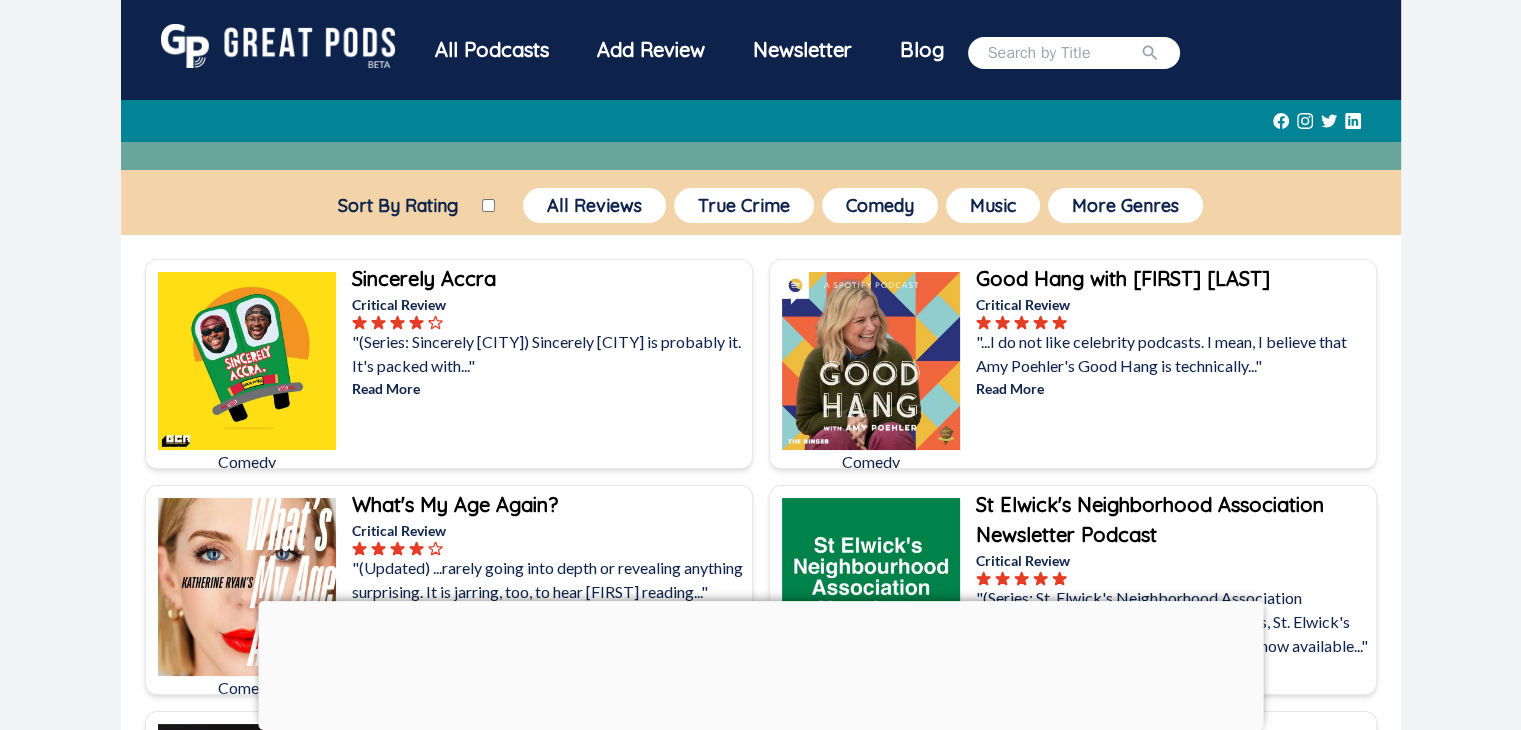 click on "Sort By Rating" at bounding box center [488, 205] 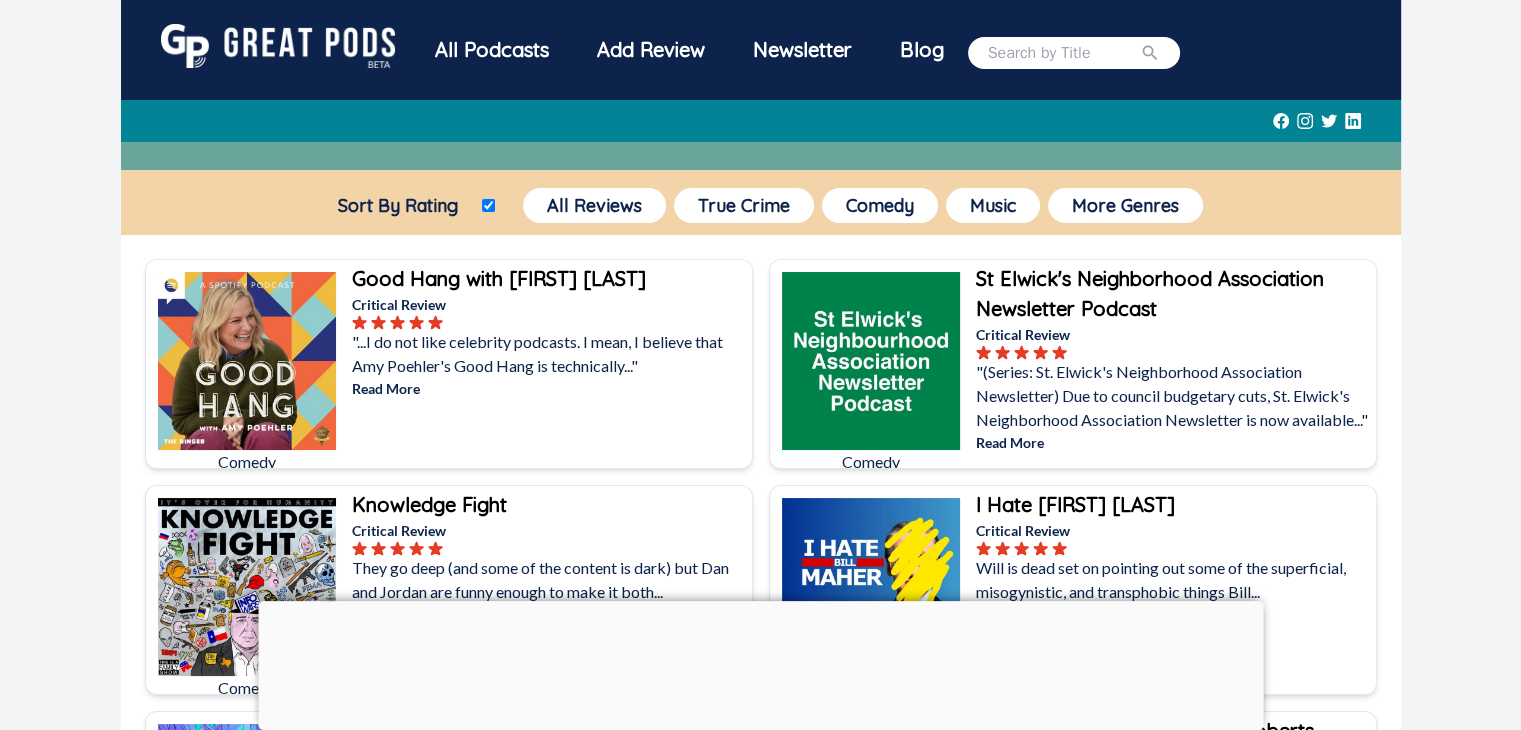 click on "All Podcasts Add Review Newsletter Blog Sort By Rating All Reviews True Crime Comedy Music More Genres Comedy Good Hang with [PERSON] Critical Review "I do not like celebrity podcasts. I mean, I believe that [PERSON]'s Good Hang is technically..." Read More Comedy St Elwick's Neighborhood Association Newsletter Podcast Critical Review "Due to council budgetary cuts, St. Elwick's Neighborhood Association Newsletter is now available..." Read More Comedy Knowledge Fight Critical Review "They go deep (and some of the content is dark) but Dan and Jordan are funny enough to make it both..." Read More Comedy I Hate Bill Maher Critical Review "Will is dead set on pointing out some of the superficial, misogynistic, and transphobic things Bill..." Read More Comedy Gems with [PERSON] and [PERSON] Critical Review "...about 500% more wholesome with his kid-focused interview channel...breakout star [PERSON] (aged..." Read More Comedy Sound Heap with [PERSON] Roberts Critical Review Read More Comedy The Novelizers Read More" at bounding box center [760, 5911] 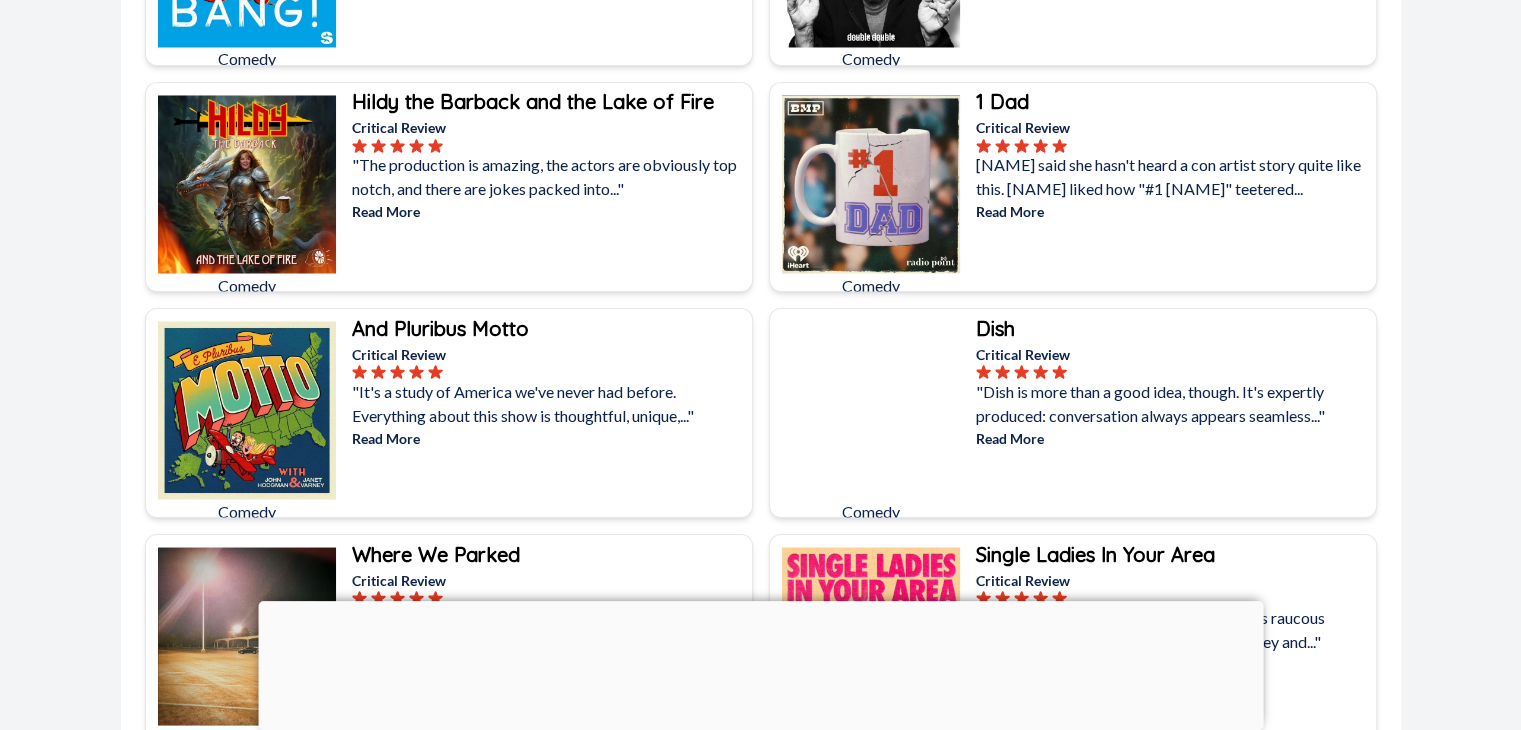 scroll, scrollTop: 3633, scrollLeft: 0, axis: vertical 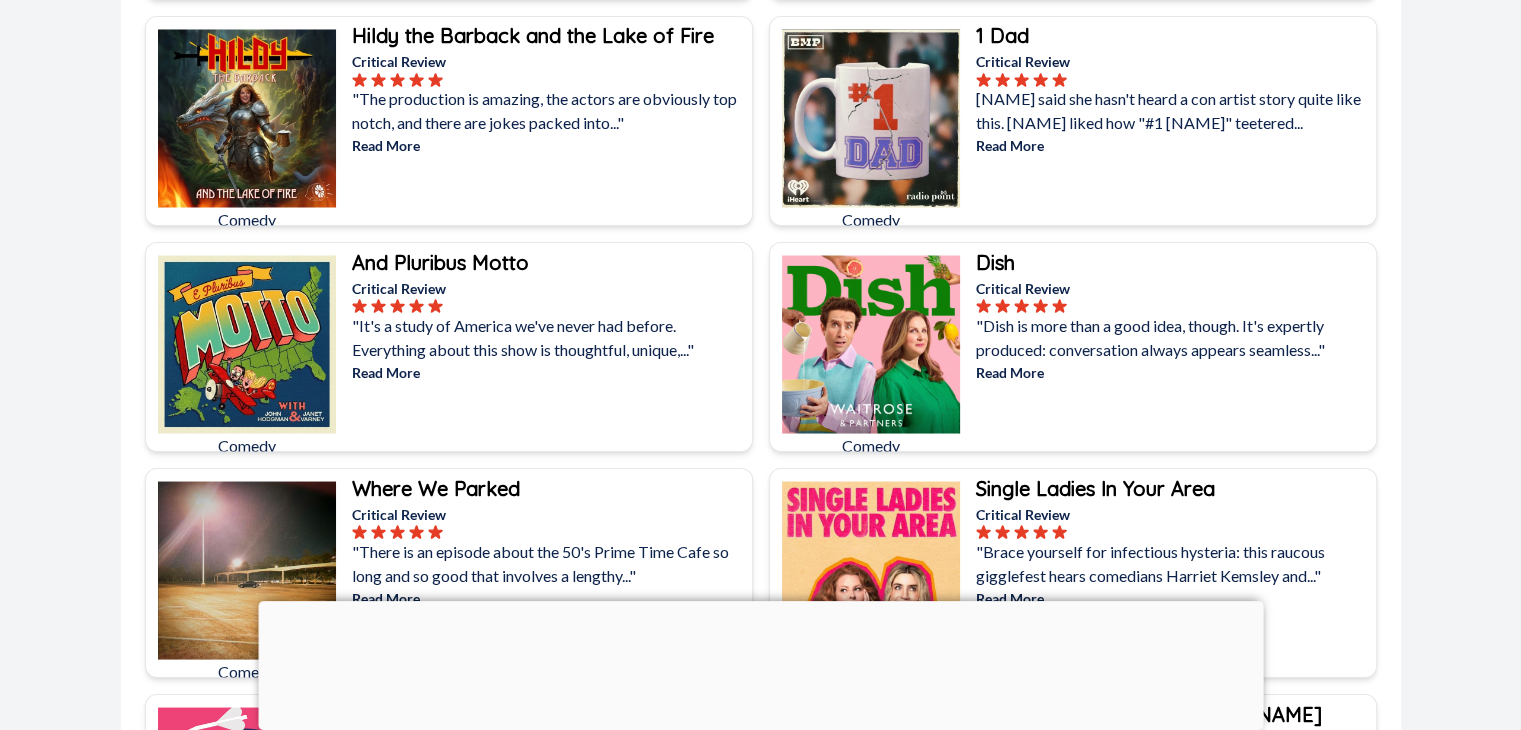 click on "[NAME] said she hasn't heard a con artist story quite like this. [NAME] liked how "#1 [NAME]" teetered..." at bounding box center (1168, 110) 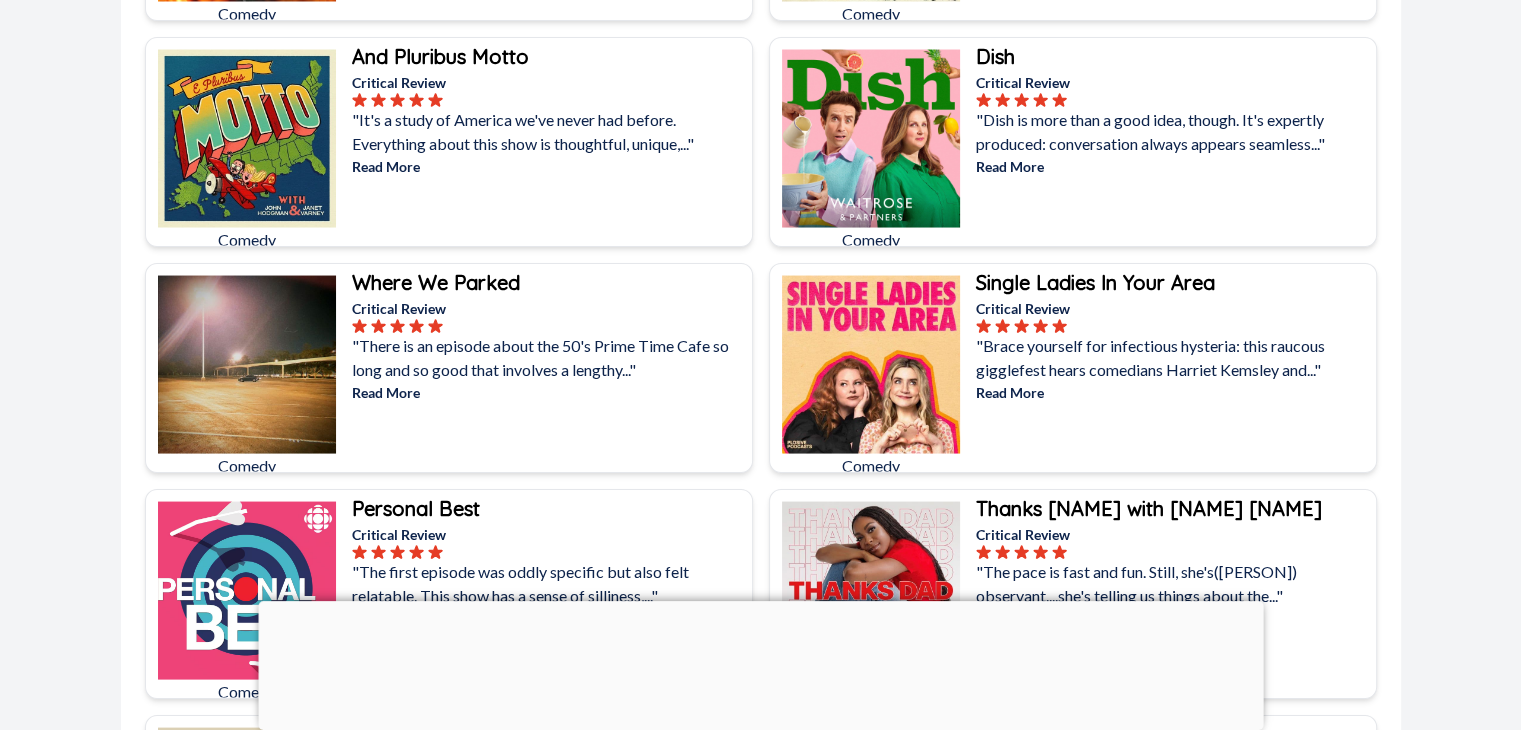 scroll, scrollTop: 4033, scrollLeft: 0, axis: vertical 